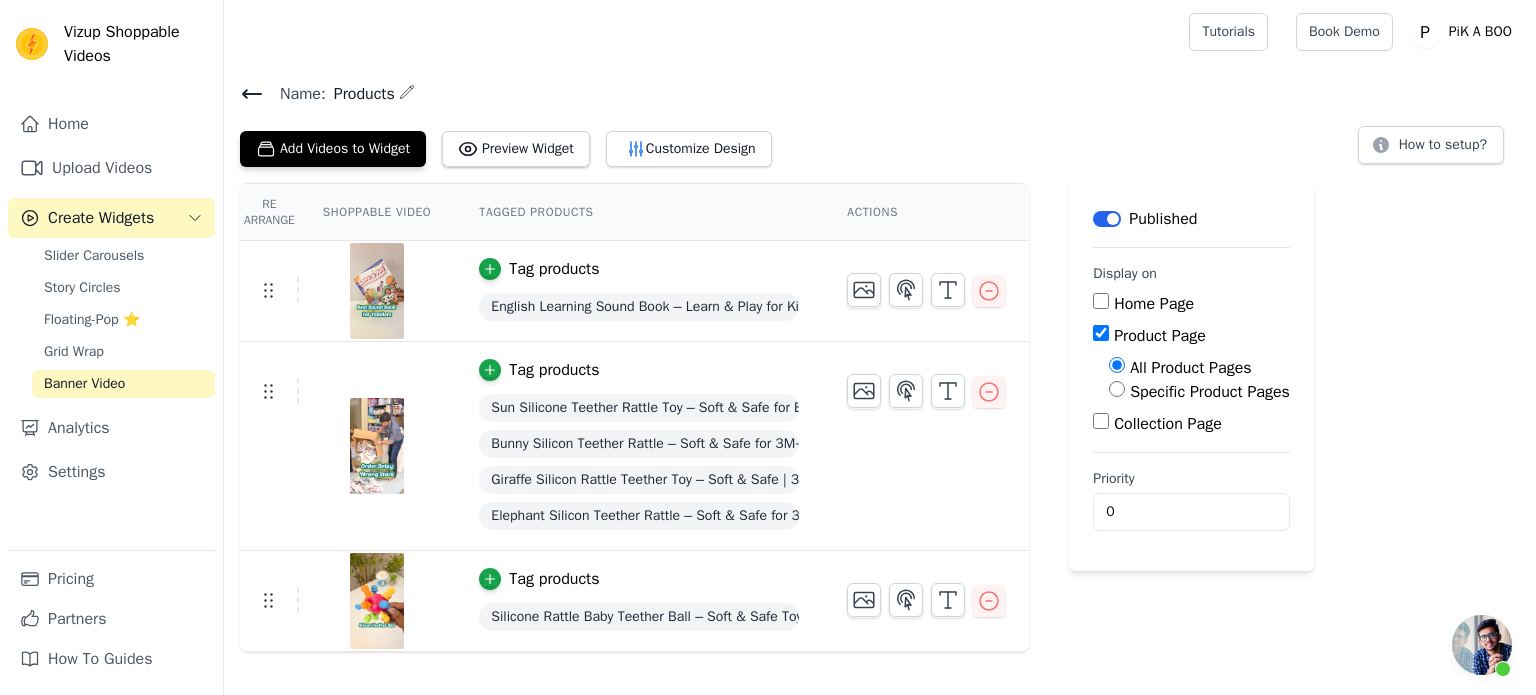 scroll, scrollTop: 0, scrollLeft: 0, axis: both 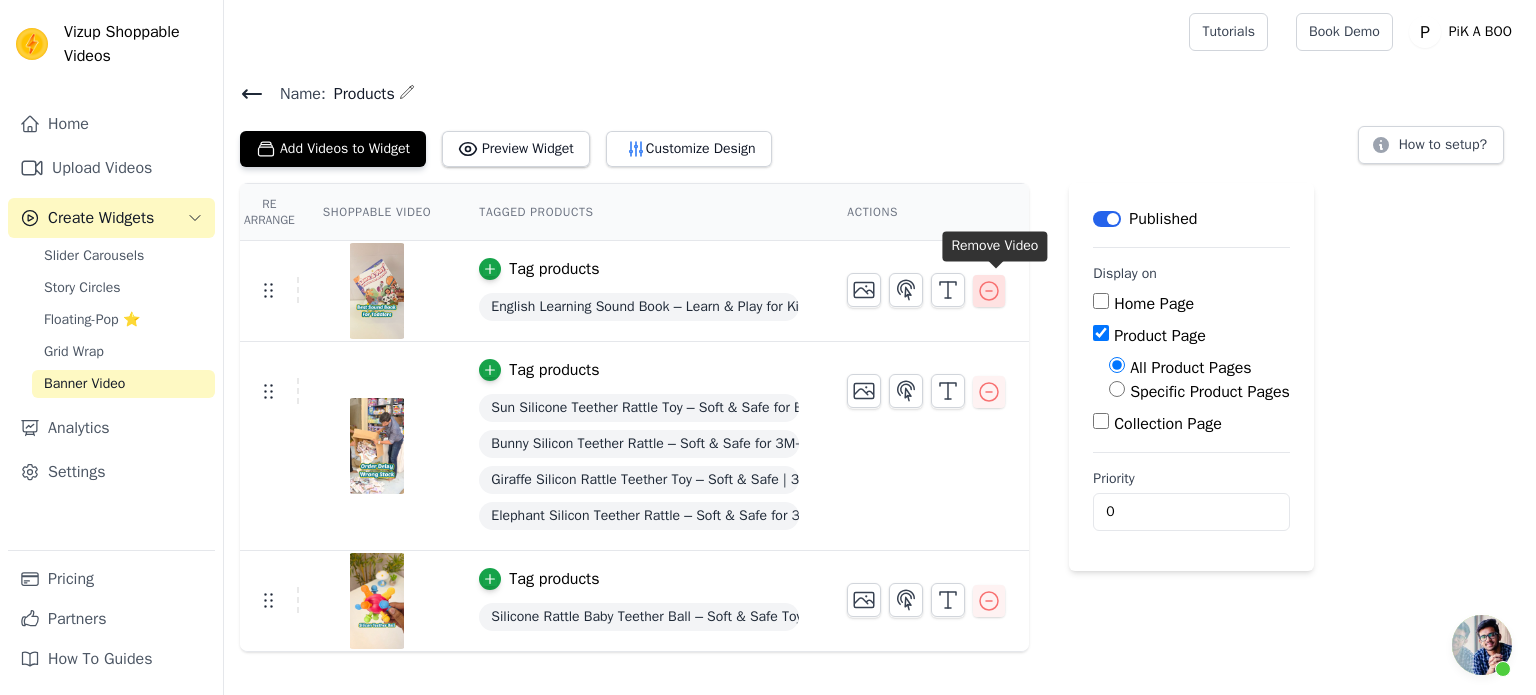 click 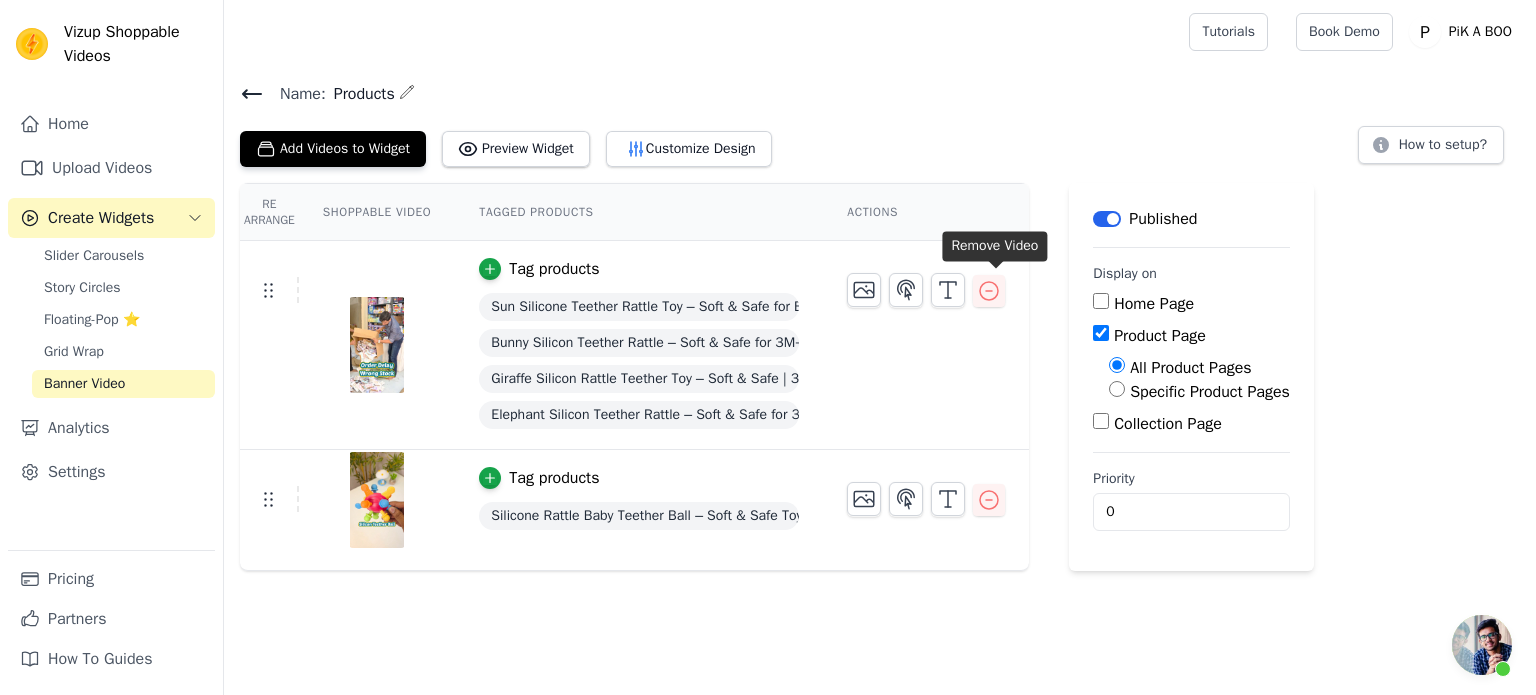 click 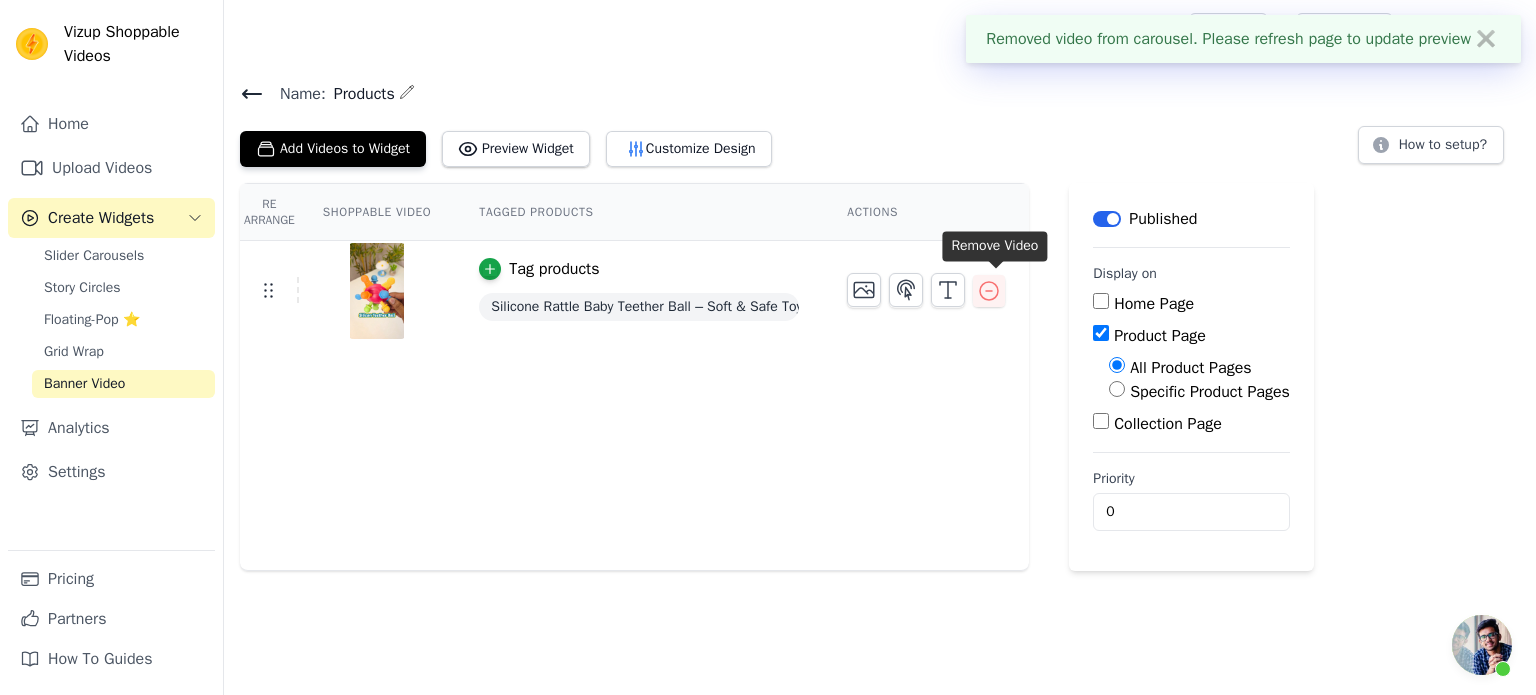 click 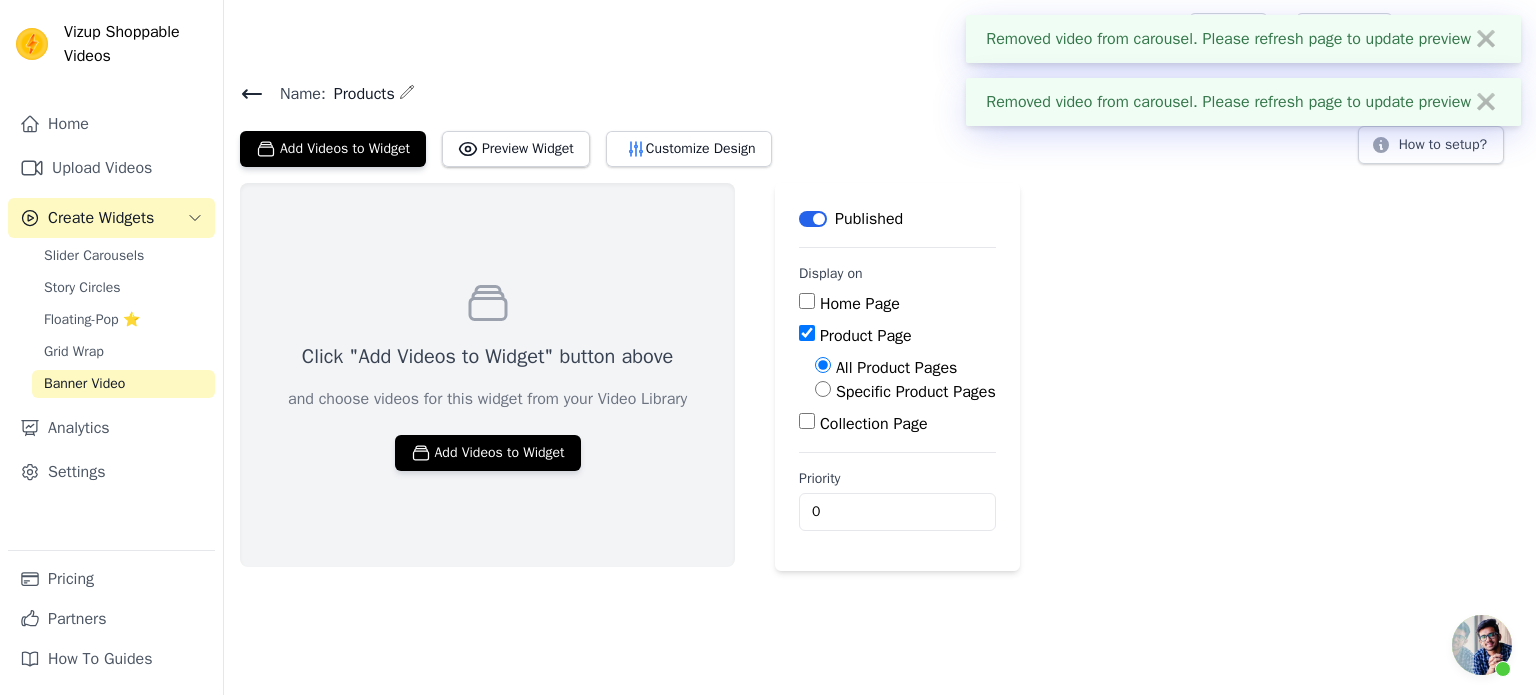 click on "Click "Add Videos to Widget" button above   and choose videos for this widget from your Video Library
Add Videos to Widget   Label     Published     Display on     Home Page     Product Page     All Product Pages     Specific Product Pages       Collection Page       Priority   0" at bounding box center [880, 377] 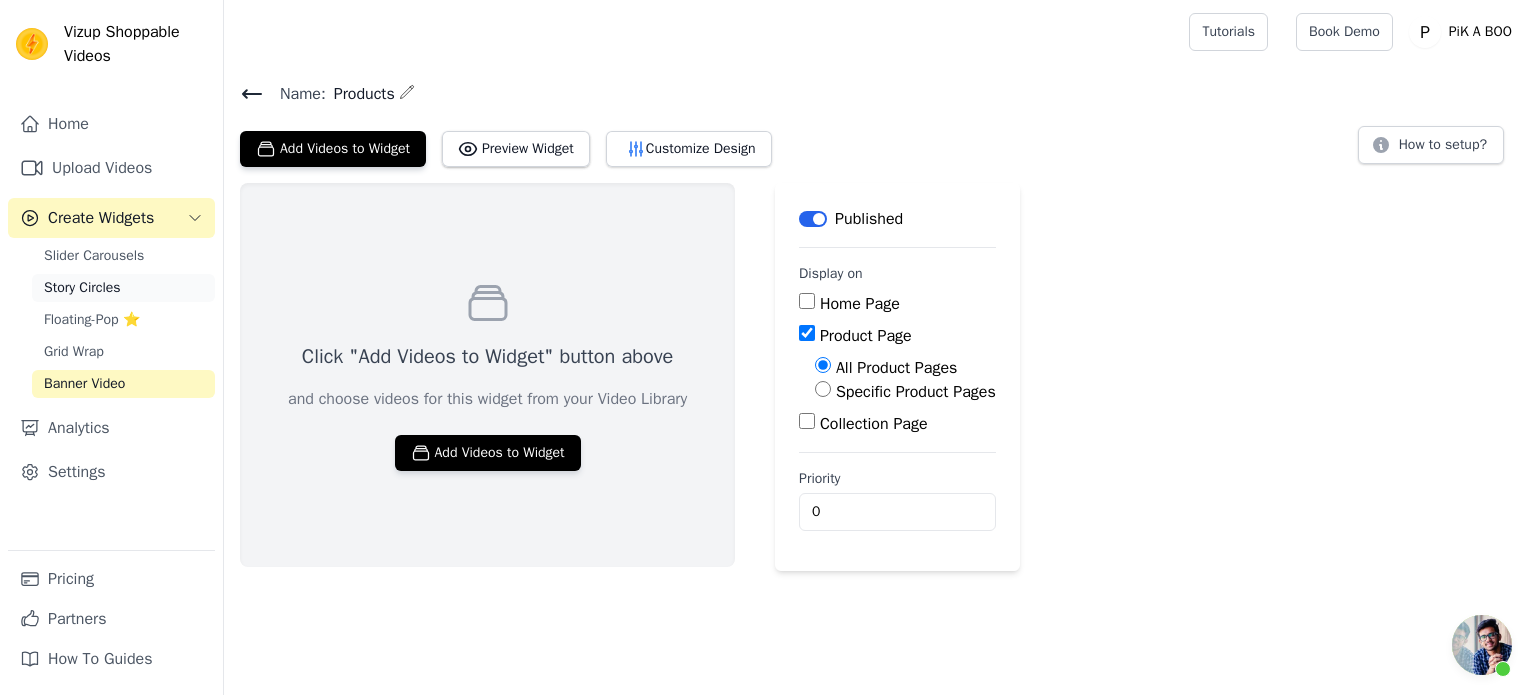 click on "Story Circles" at bounding box center (82, 288) 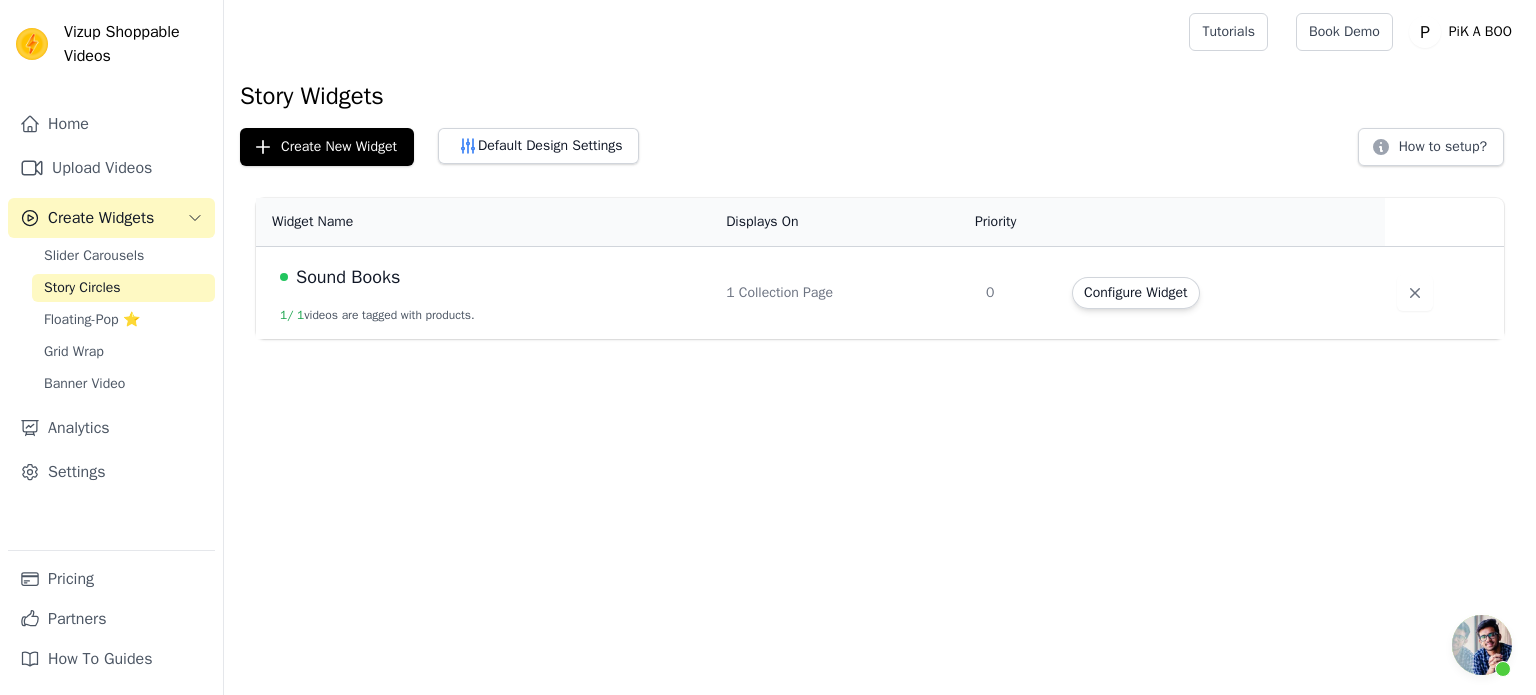 click on "Vizup Shoppable Videos
Home
Upload Videos       Create Widgets     Slider Carousels   Story Circles   Floating-Pop ⭐   Grid Wrap   Banner Video
Analytics
Settings
Pricing
Partners
How To Guides   Open sidebar       Tutorials     Book Demo   Open user menu" at bounding box center [768, 169] 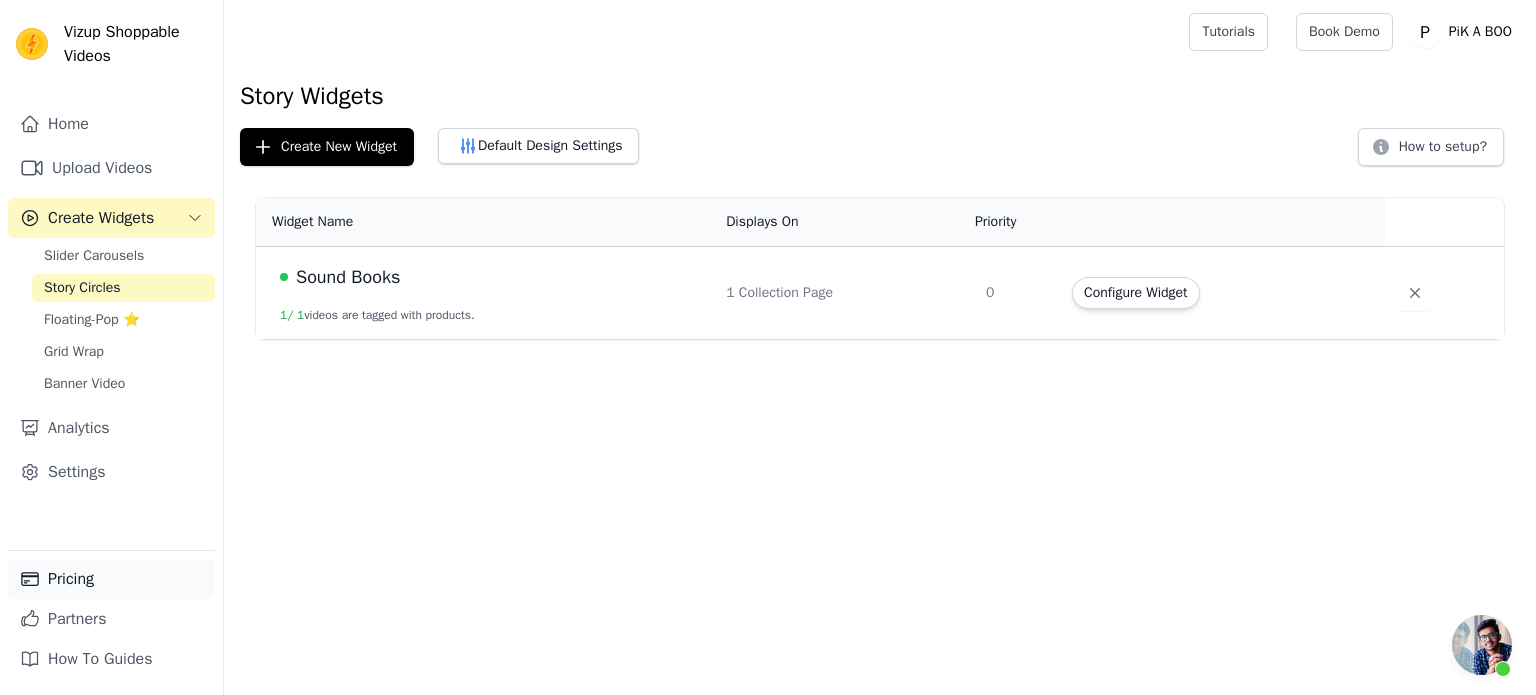 click on "Pricing" at bounding box center [111, 579] 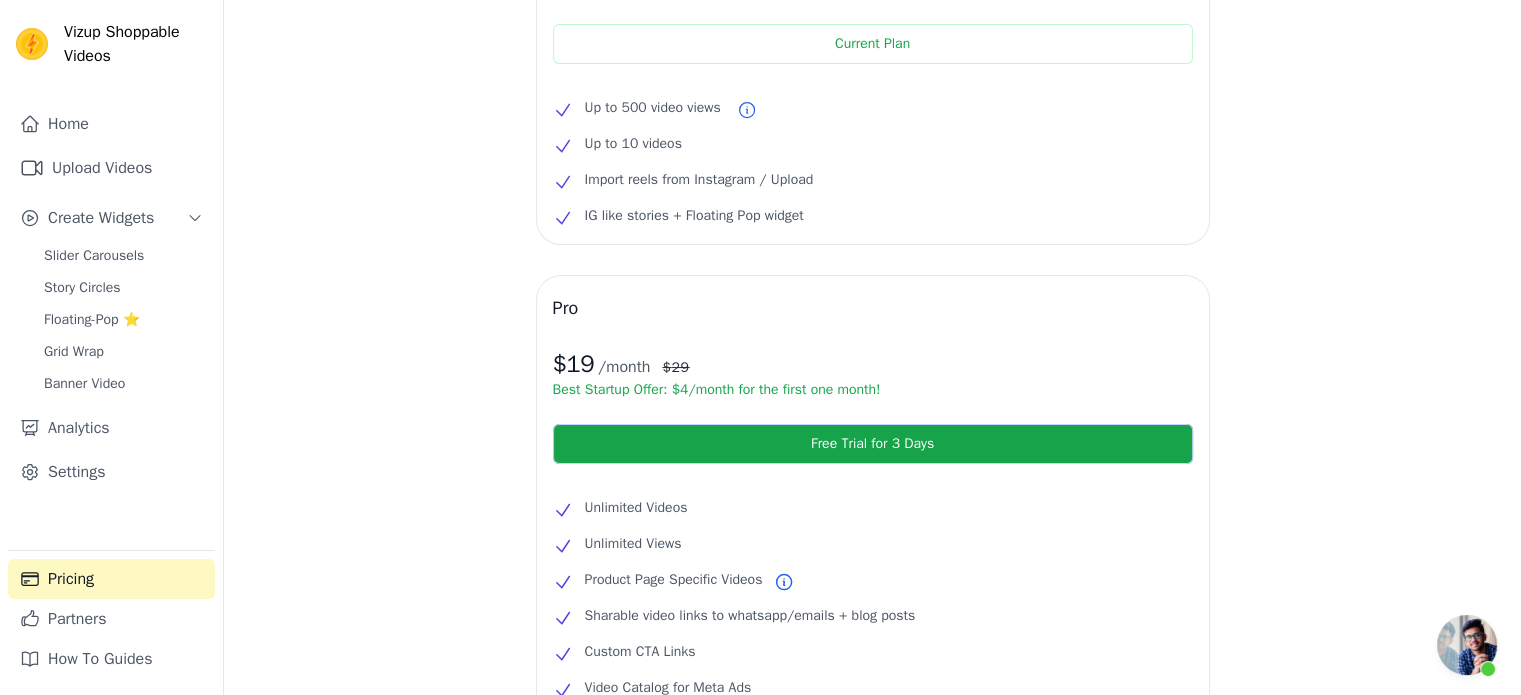 scroll, scrollTop: 0, scrollLeft: 0, axis: both 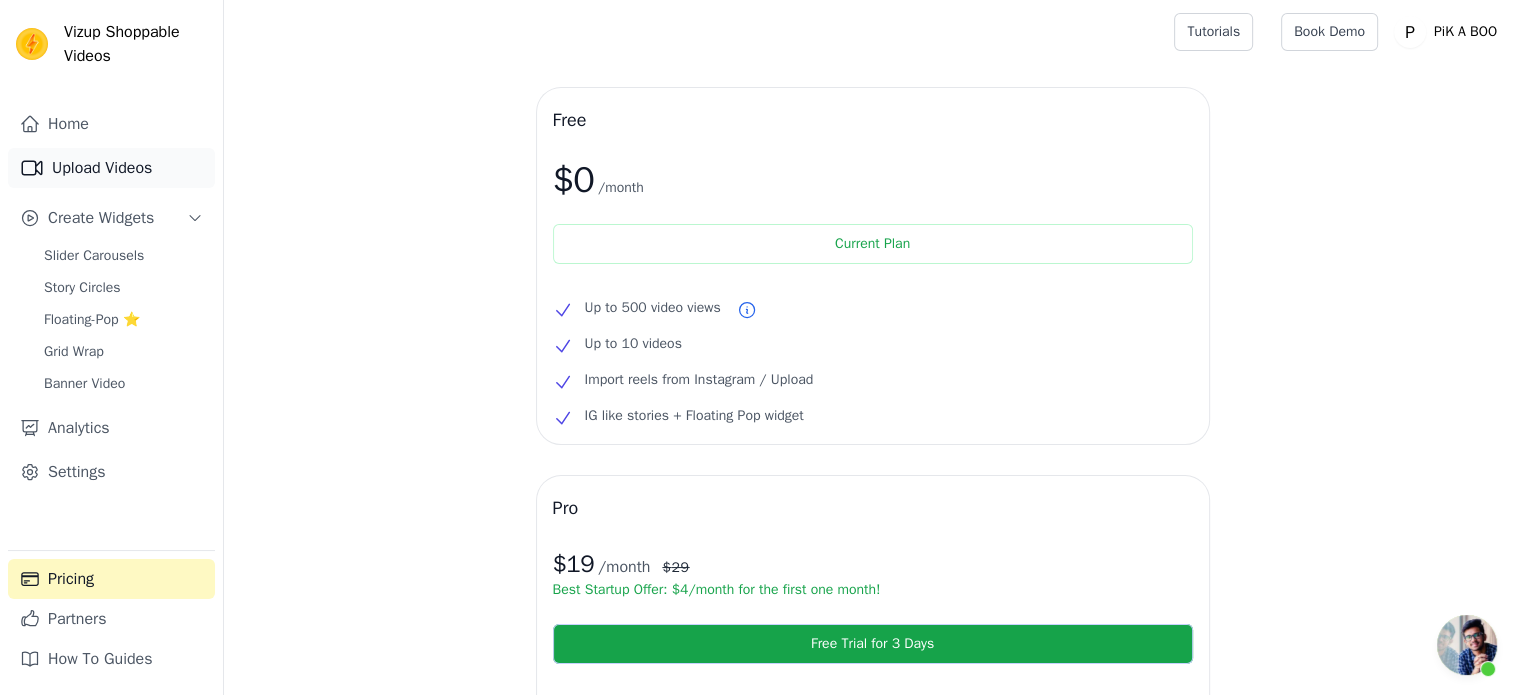 click on "Upload Videos" at bounding box center [111, 168] 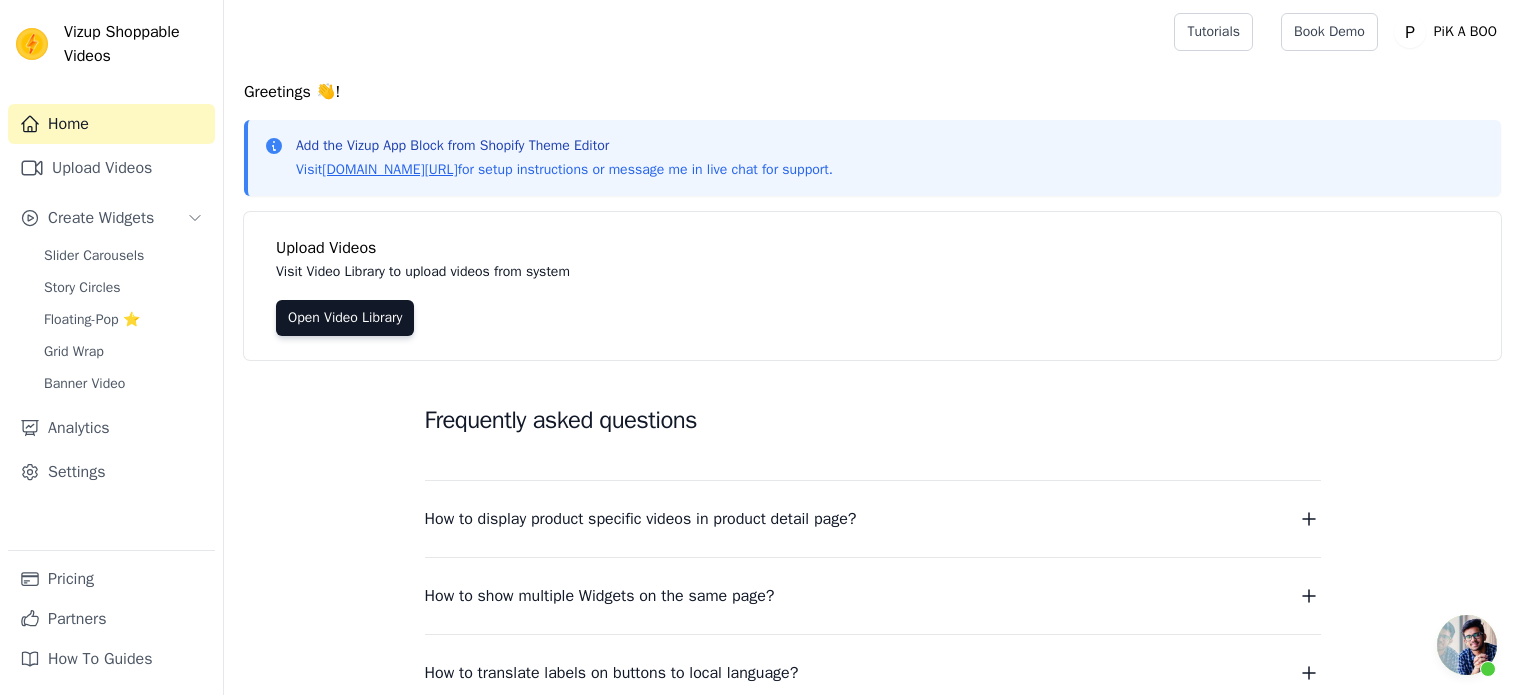 scroll, scrollTop: 0, scrollLeft: 0, axis: both 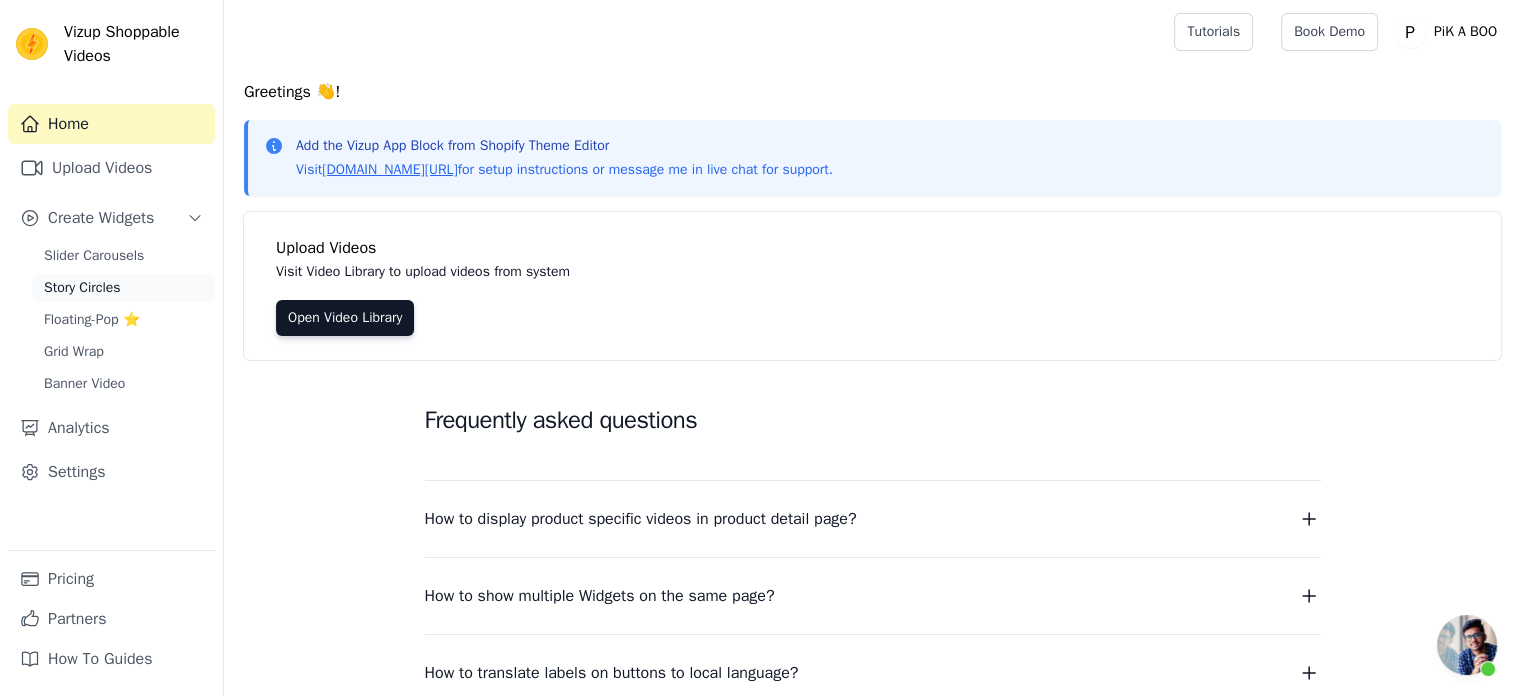 click on "Story Circles" at bounding box center [82, 288] 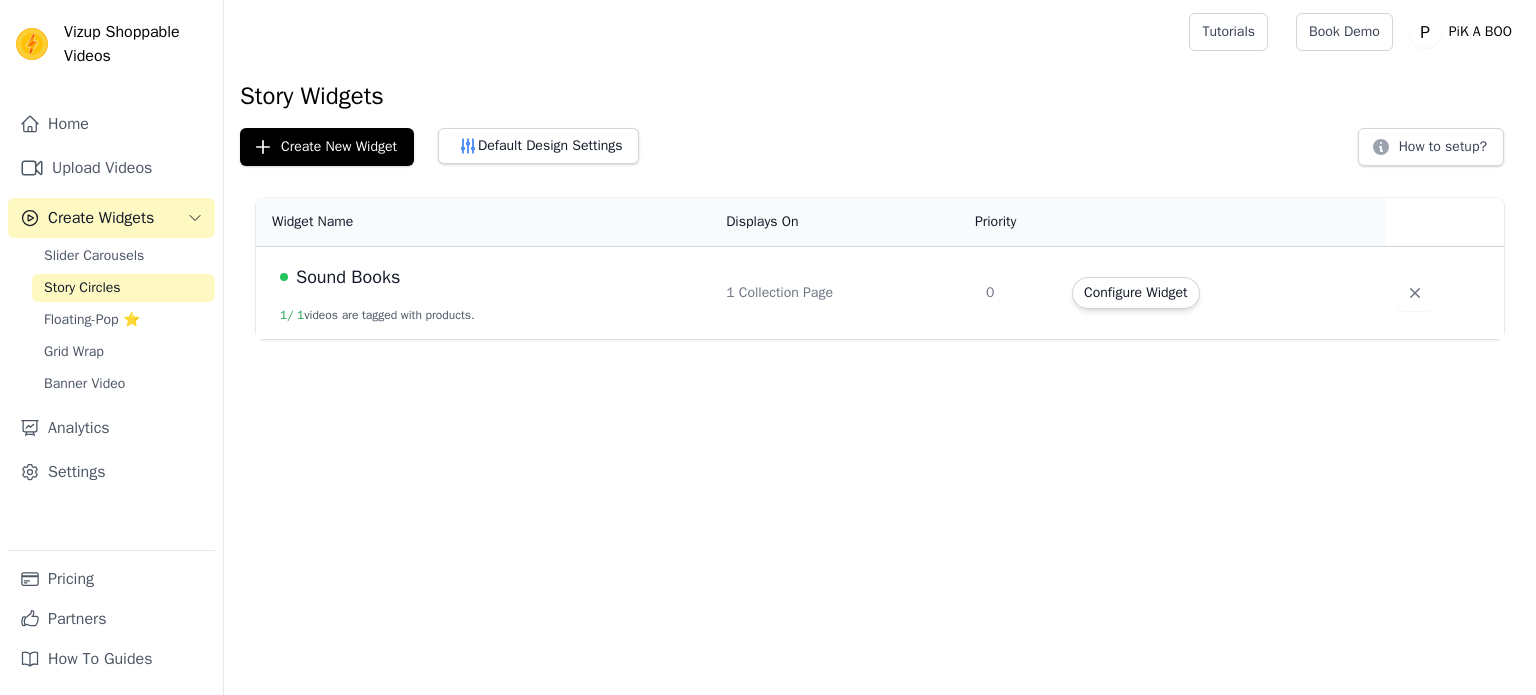 scroll, scrollTop: 0, scrollLeft: 0, axis: both 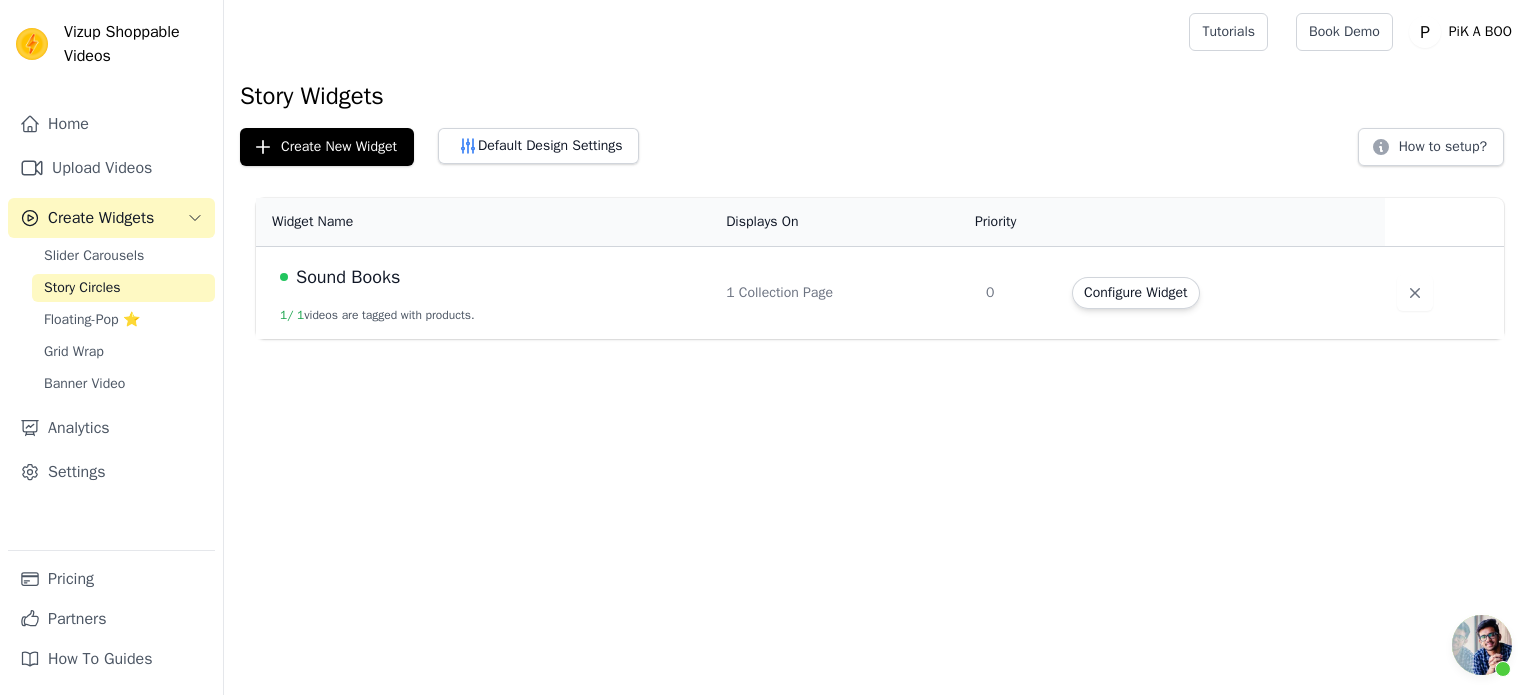 click on "Sound Books" at bounding box center (348, 277) 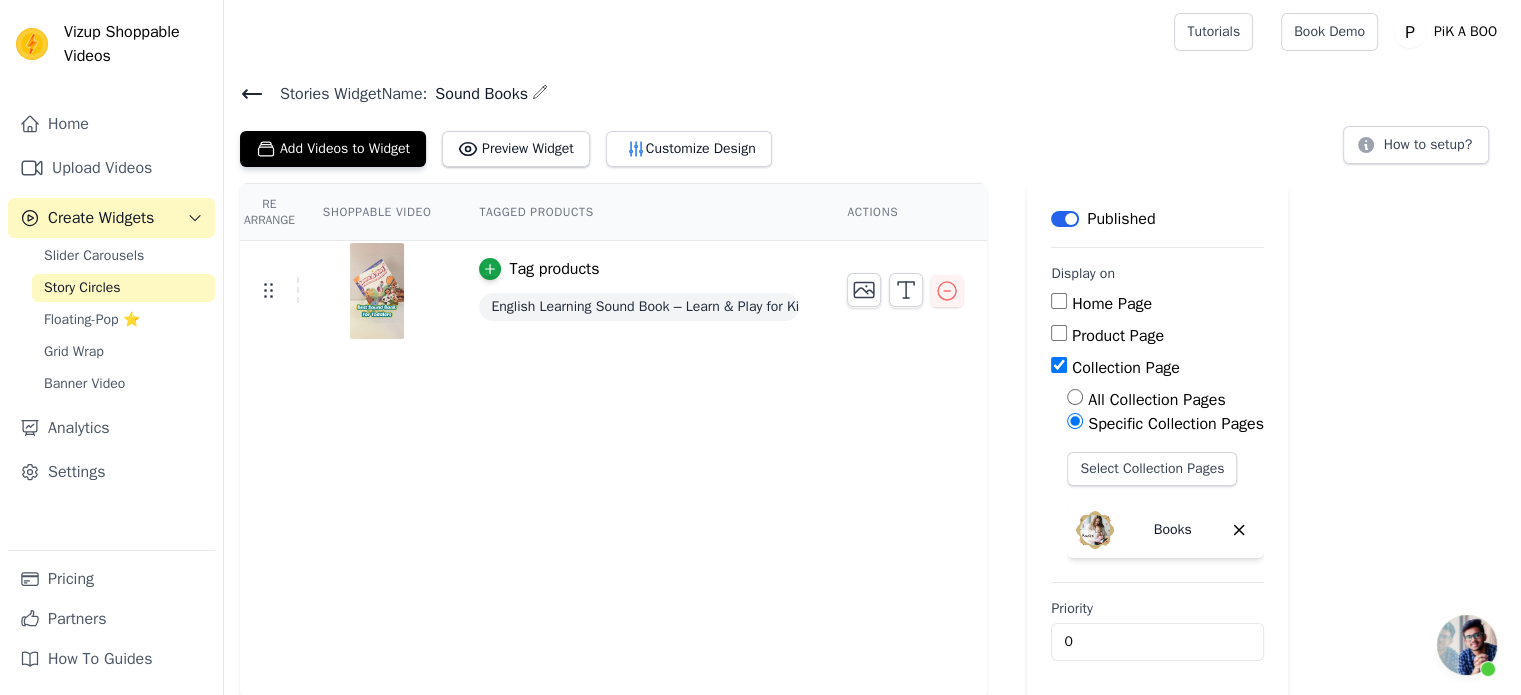 click on "Re Arrange   Shoppable Video   Tagged Products   Actions             Tag products   English Learning Sound Book – Learn & Play for Kids" at bounding box center (613, 442) 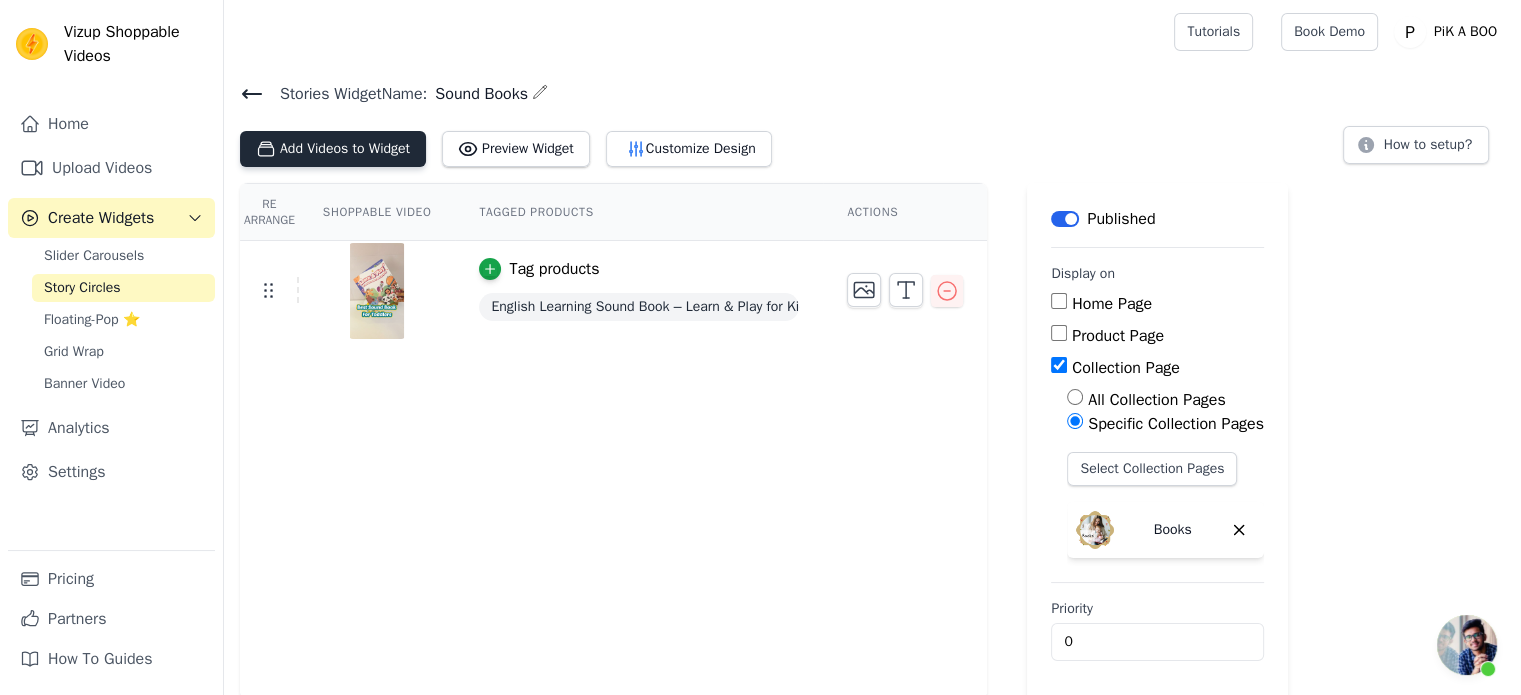 click on "Add Videos to Widget" at bounding box center (333, 149) 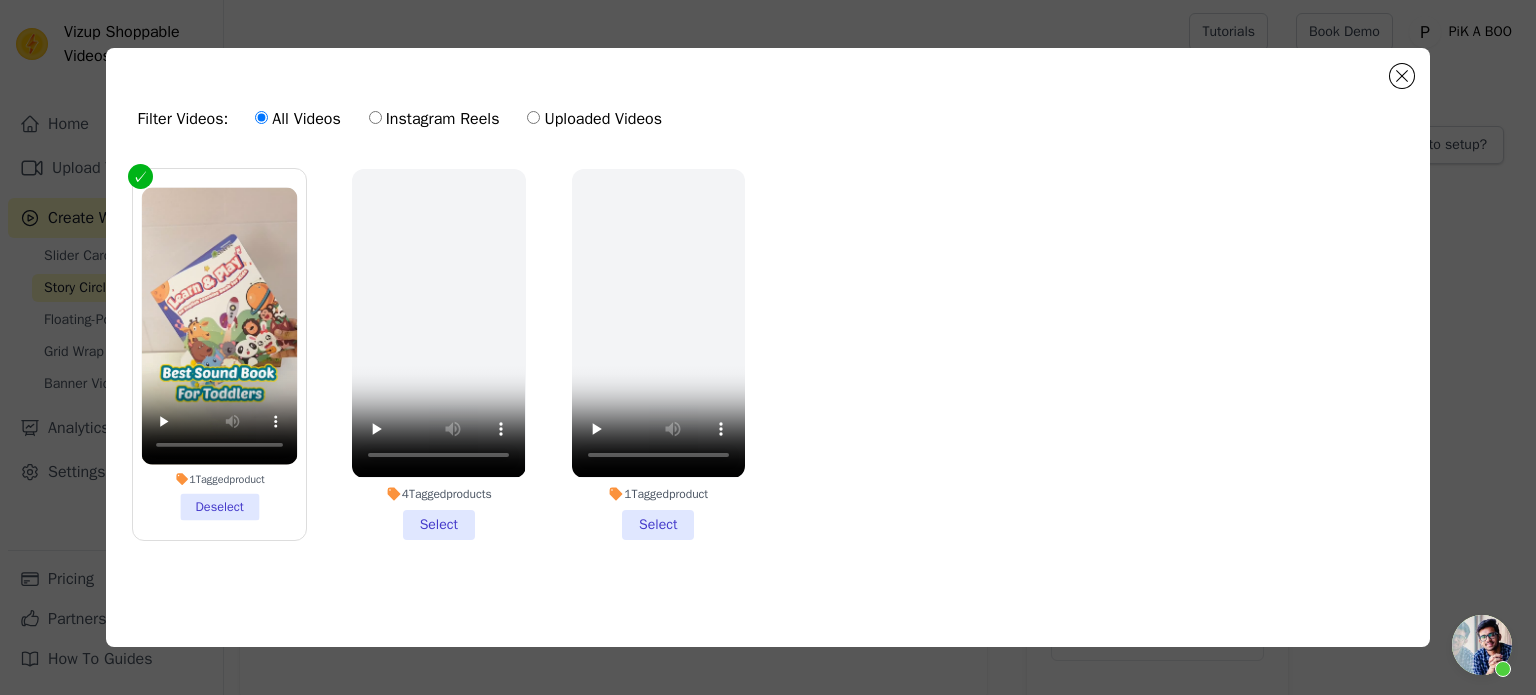 click on "1  Tagged  product     Deselect         4  Tagged  products     Select         1  Tagged  product     Select" at bounding box center (768, 370) 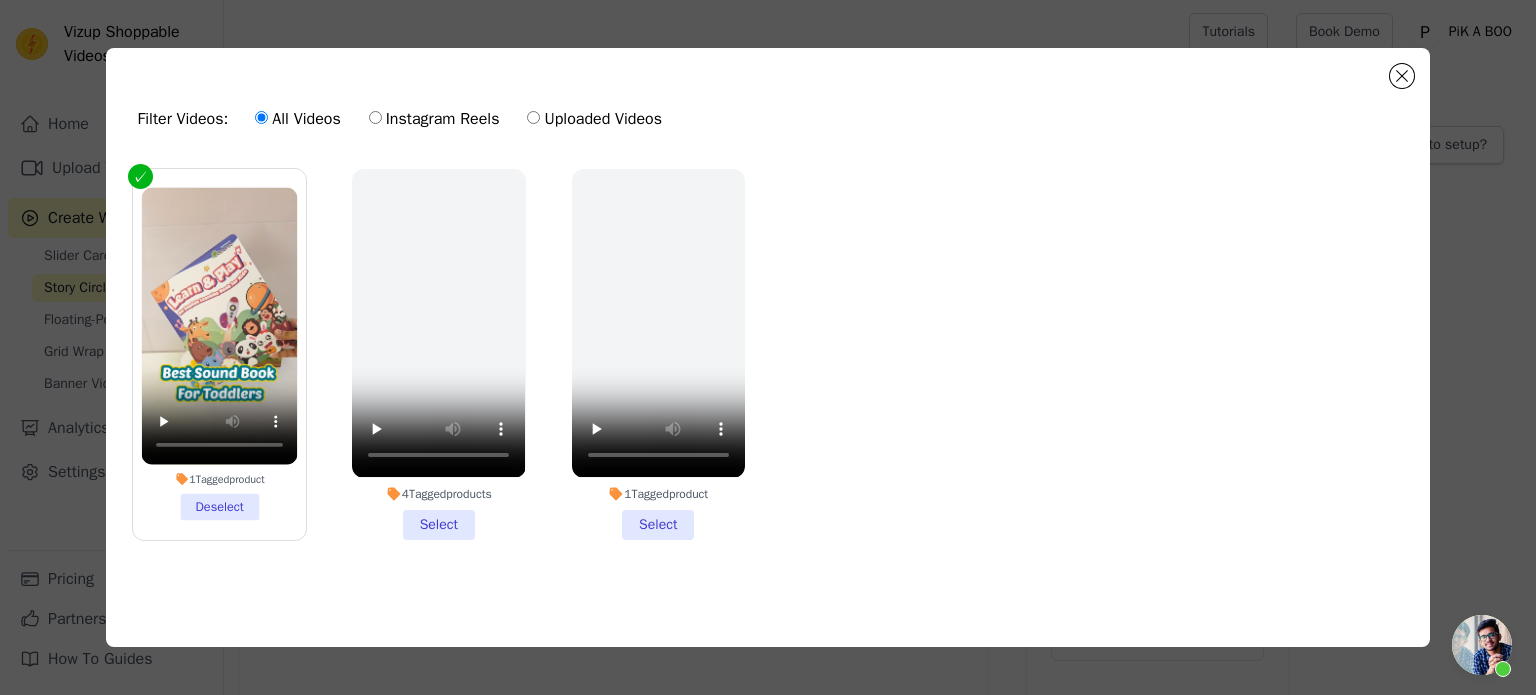 click on "Filter Videos:
All Videos
Instagram Reels
Uploaded Videos               1  Tagged  product     Deselect         4  Tagged  products     Select         1  Tagged  product     Select       0  videos selected     Add To Widget   Dismiss" at bounding box center (768, 347) 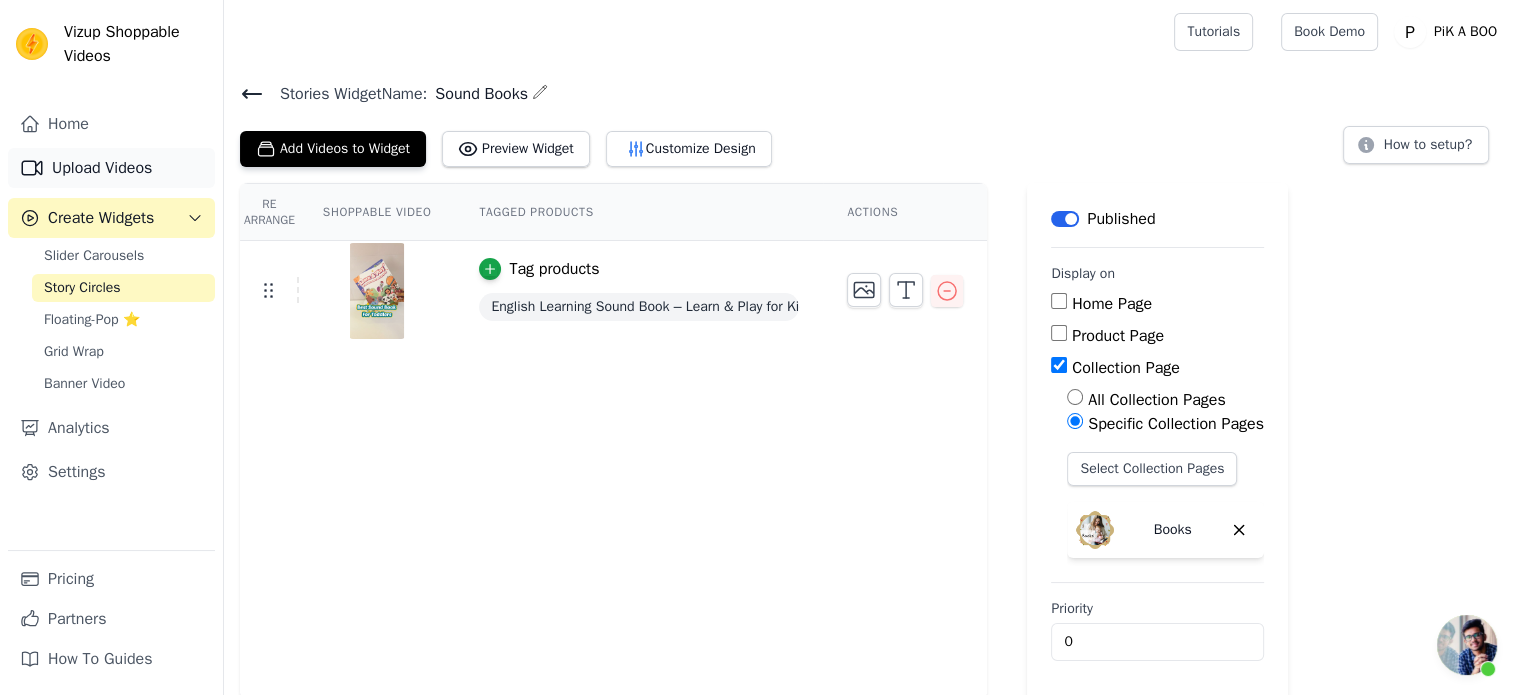 click on "Upload Videos" at bounding box center (111, 168) 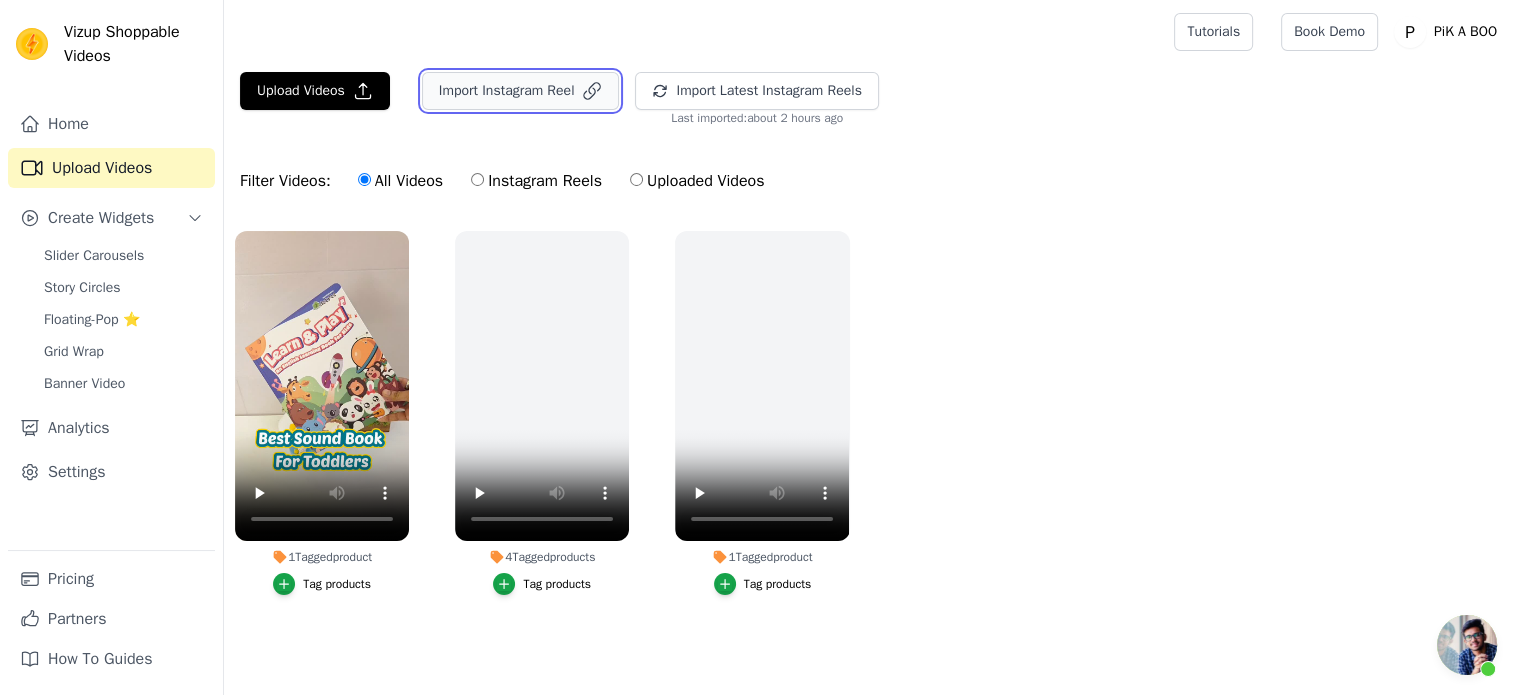 click on "Import Instagram Reel" at bounding box center [521, 91] 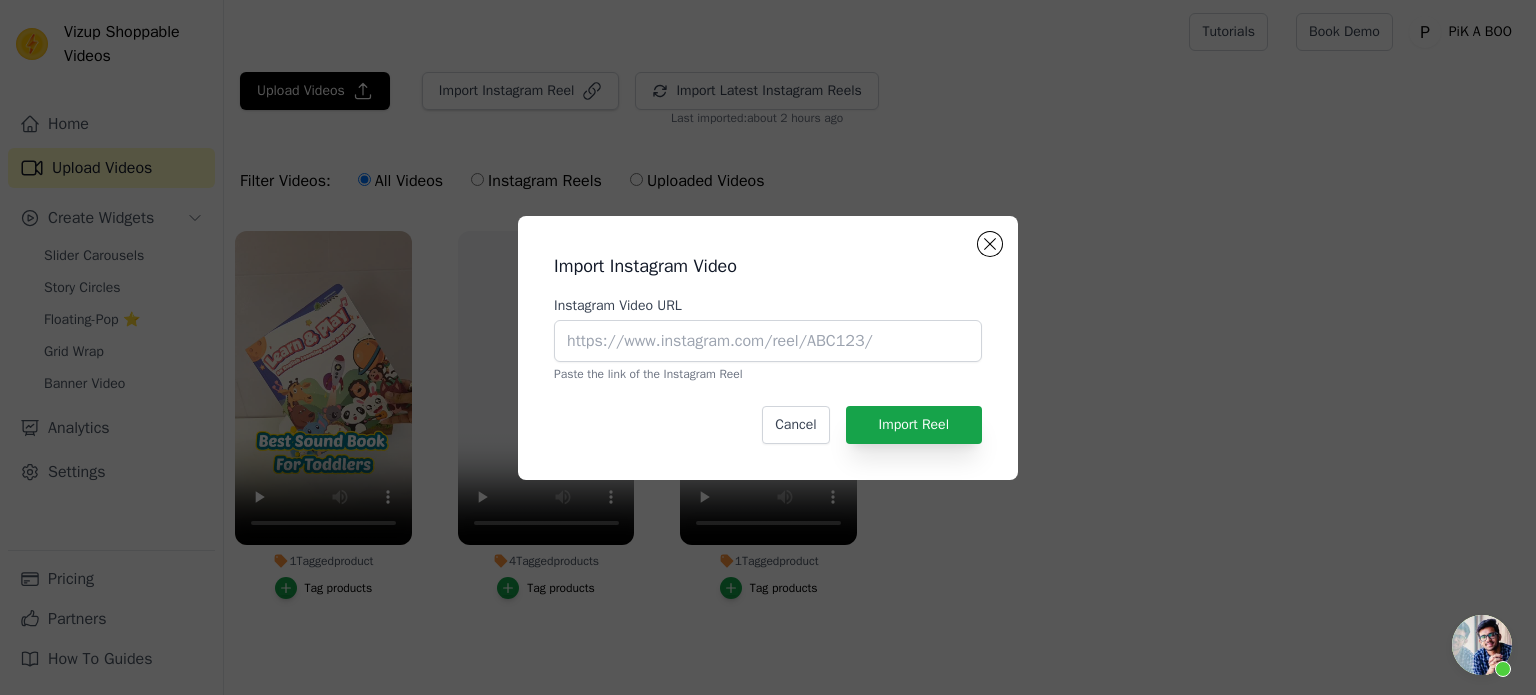 click on "Import Instagram Video   Instagram Video URL       Paste the link of the Instagram Reel   Cancel   Import Reel" at bounding box center (768, 347) 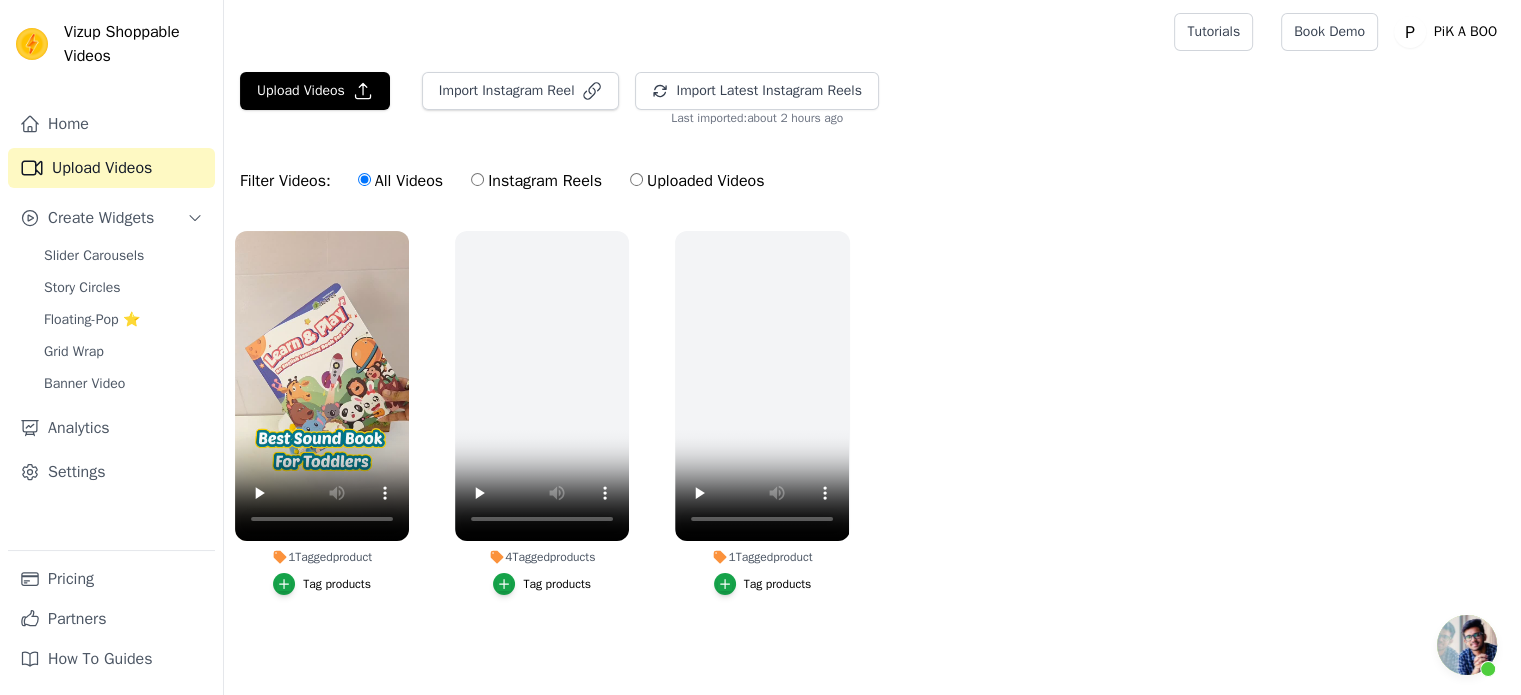 click at bounding box center (1467, 645) 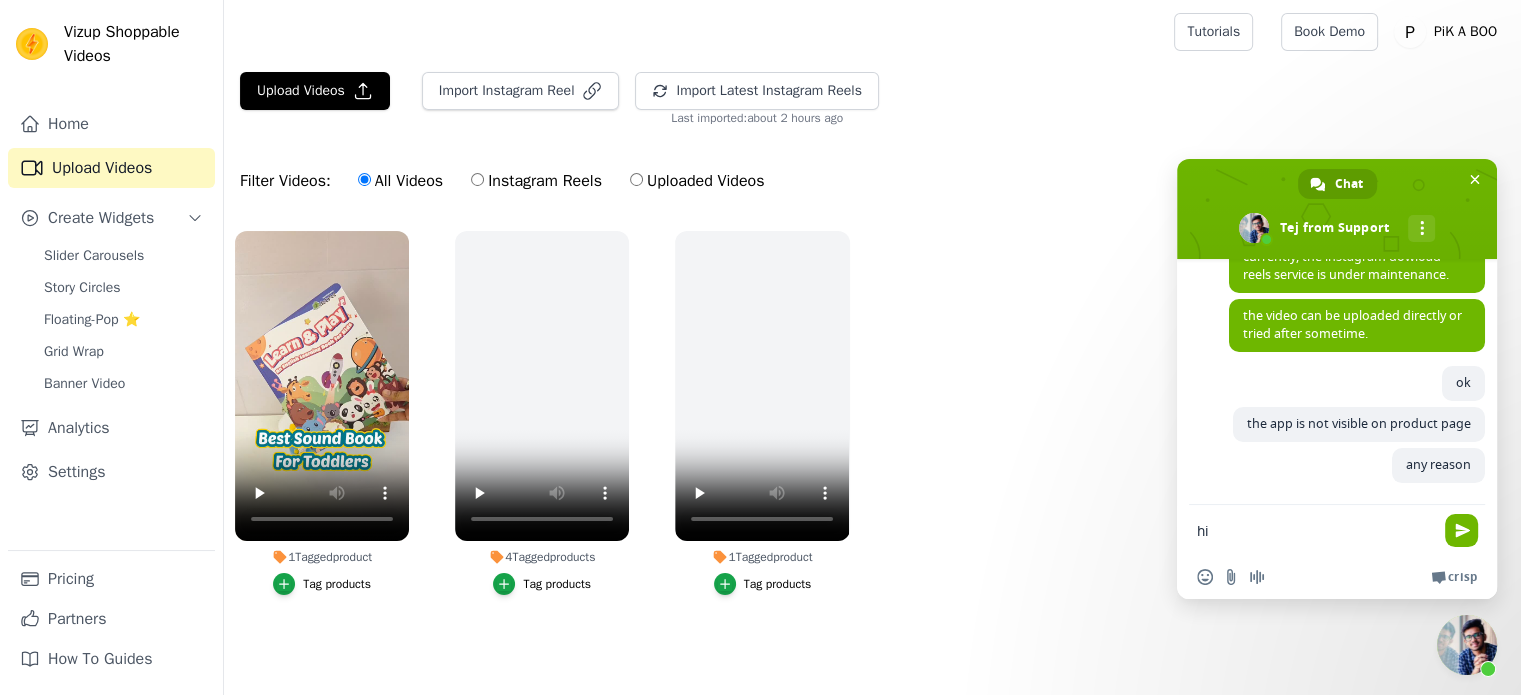 type on "hii" 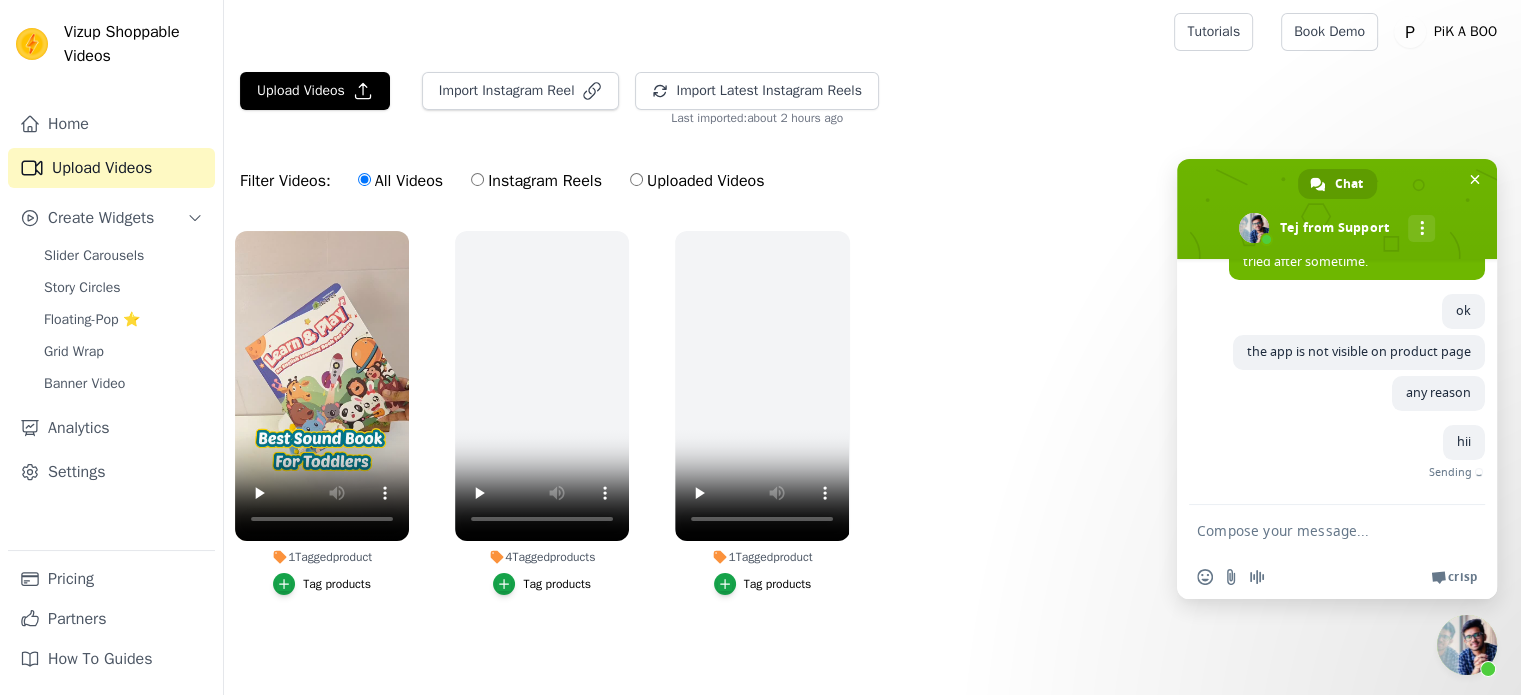 scroll, scrollTop: 268, scrollLeft: 0, axis: vertical 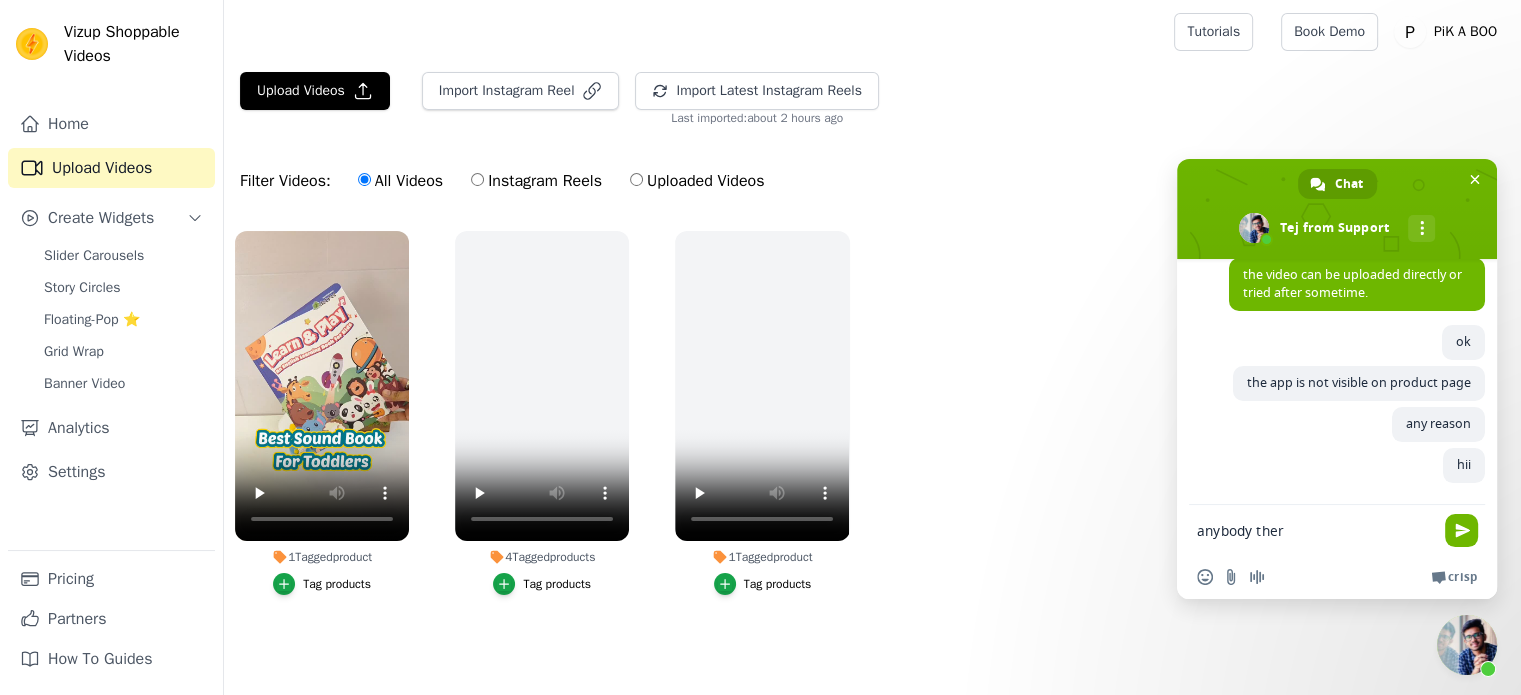 type on "anybody there" 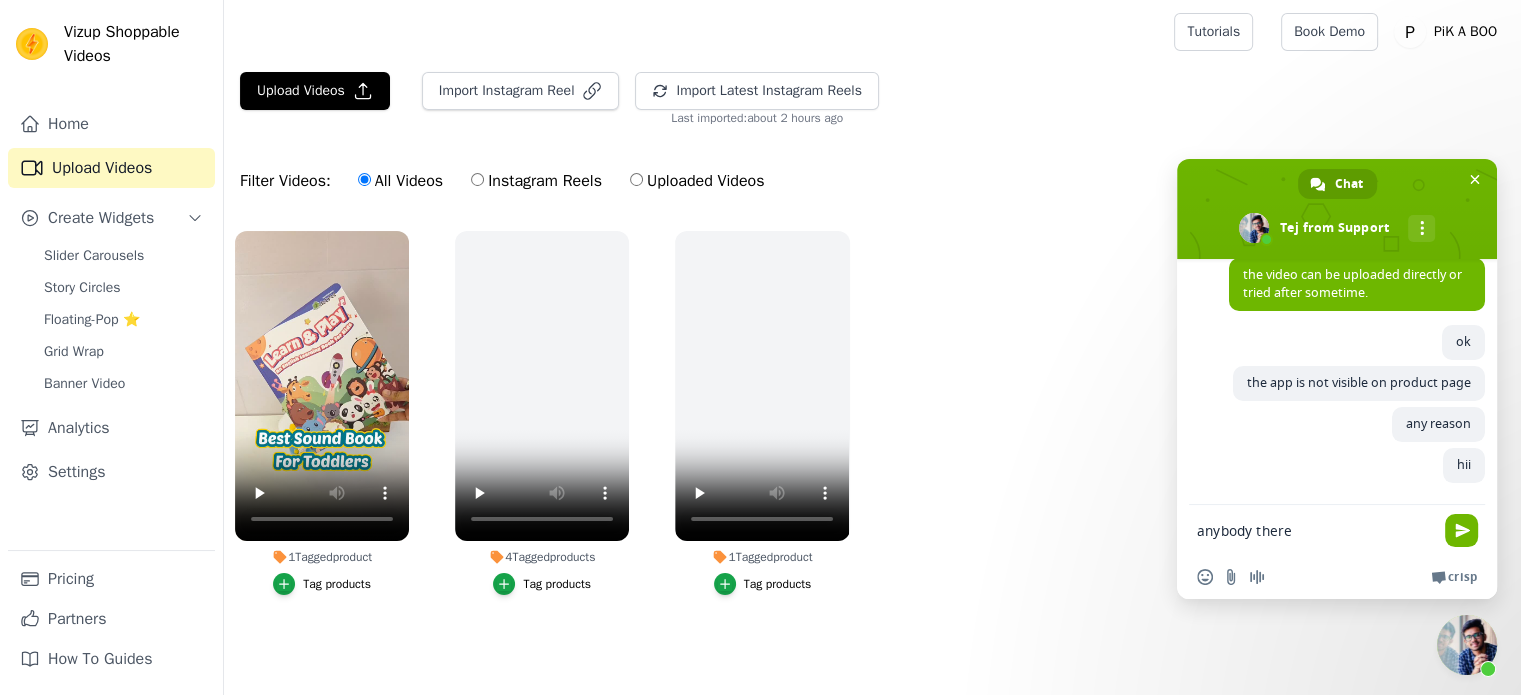 type 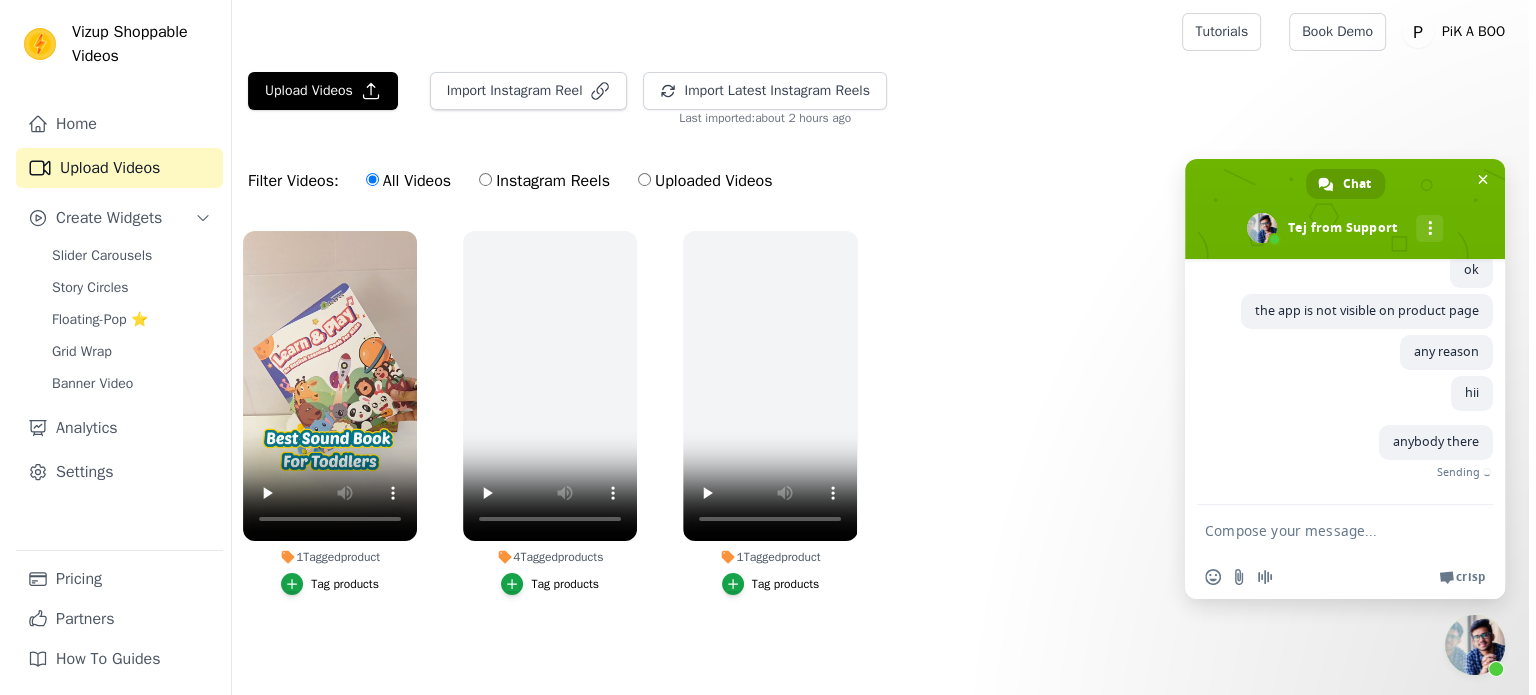 scroll, scrollTop: 310, scrollLeft: 0, axis: vertical 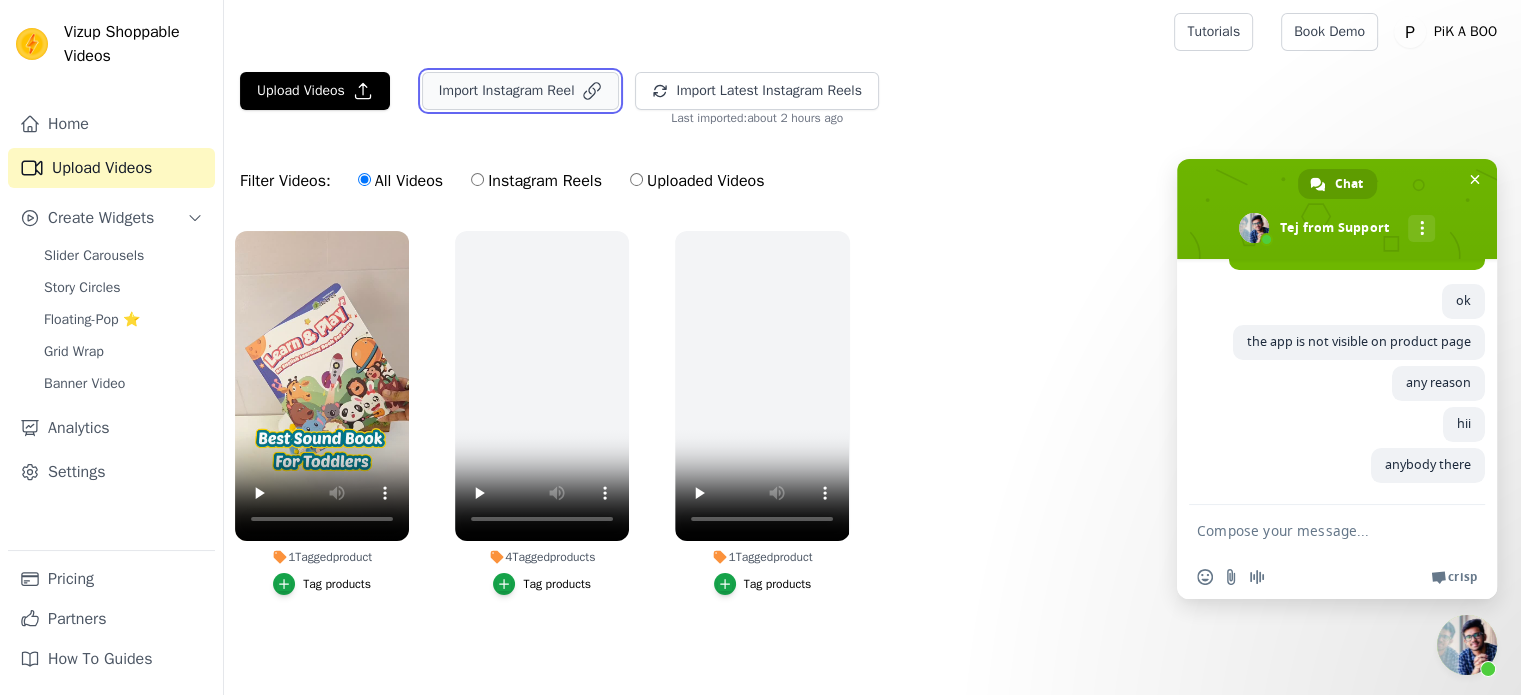 click on "Import Instagram Reel" at bounding box center (521, 91) 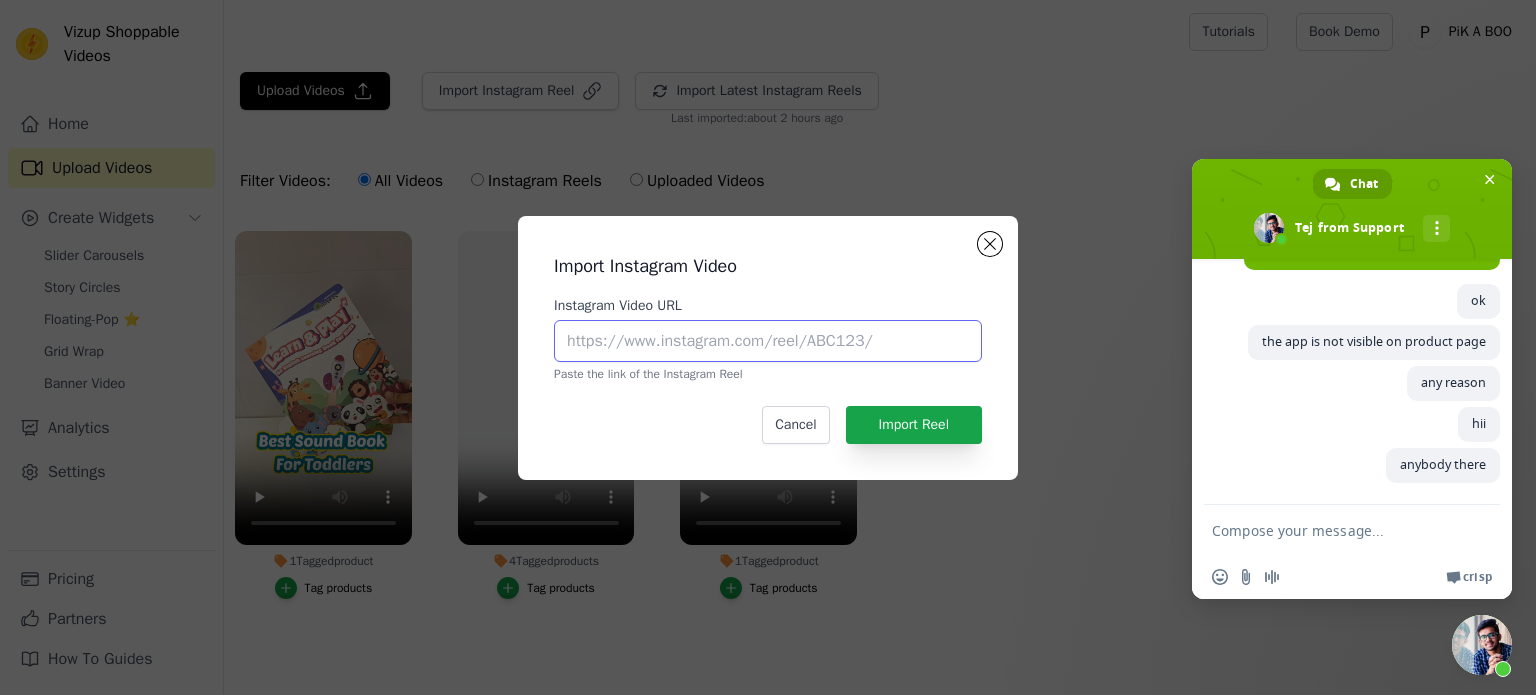 click on "Instagram Video URL" at bounding box center (768, 341) 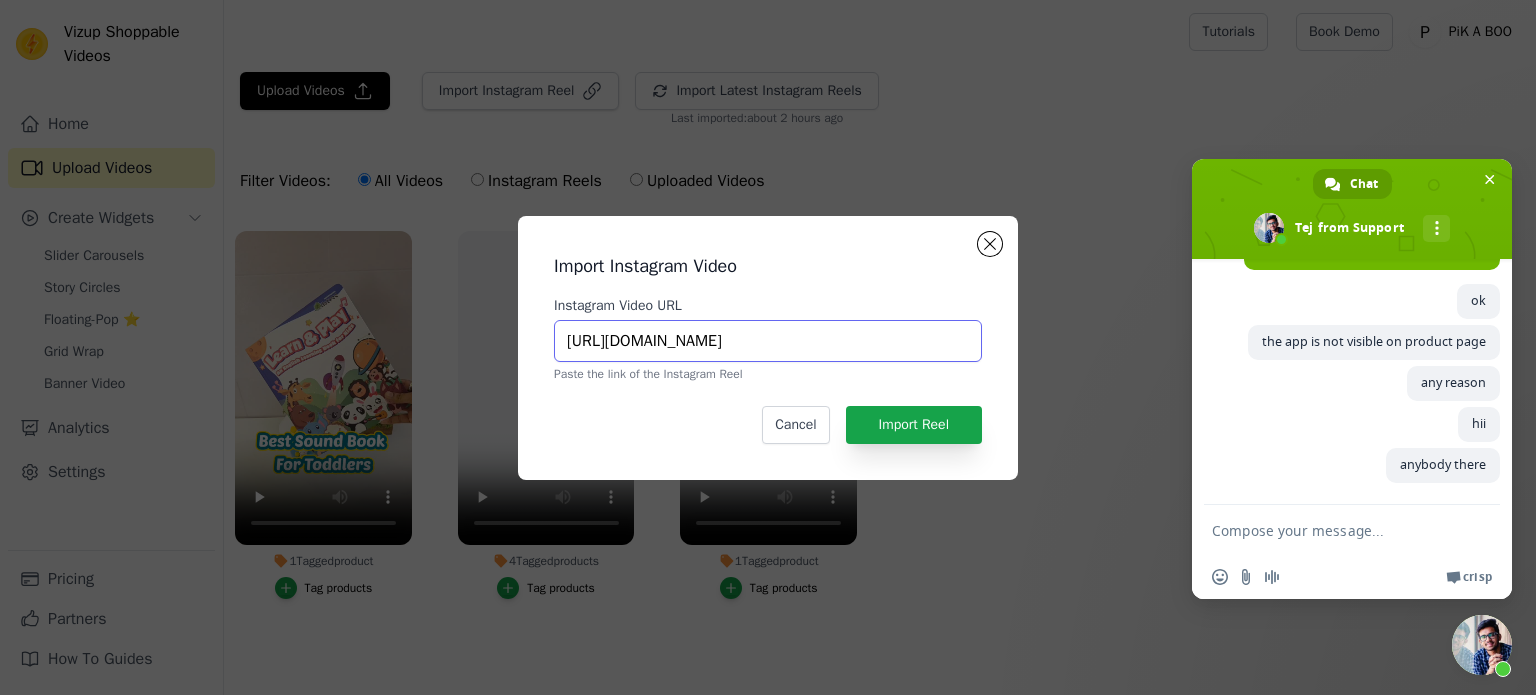 scroll, scrollTop: 0, scrollLeft: 362, axis: horizontal 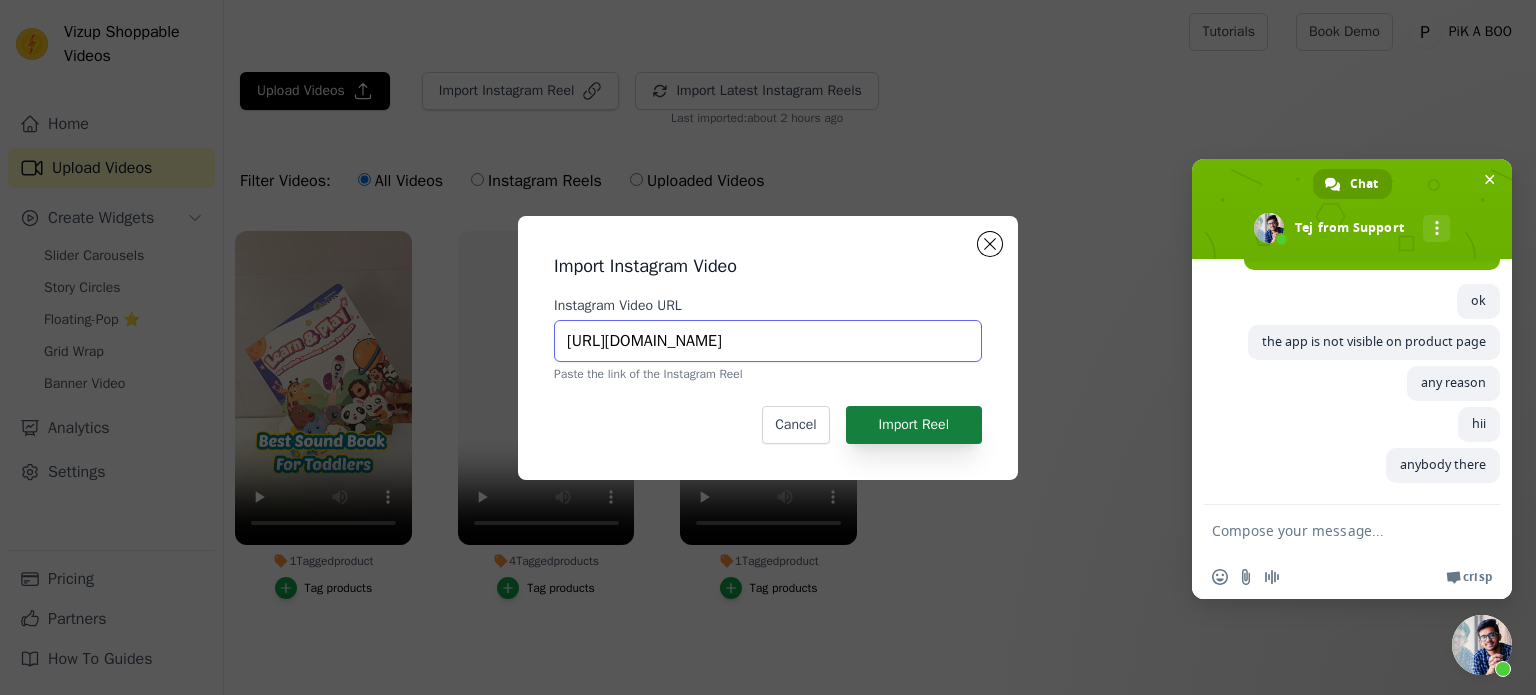 type on "https://www.instagram.com/reel/DMCuIQAiT55/?utm_source=ig_web_copy_link&igsh=MzRlODBiNWFlZA==" 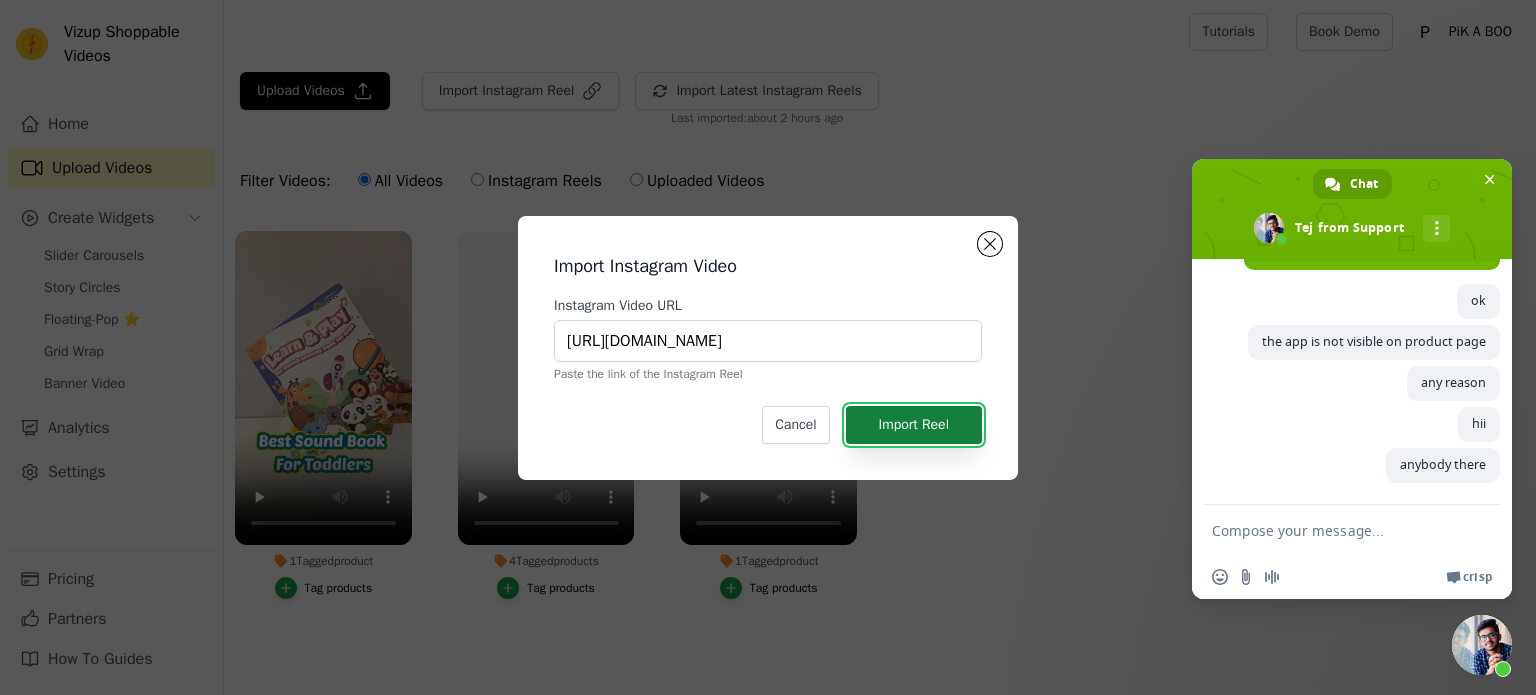 click on "Import Reel" at bounding box center [914, 425] 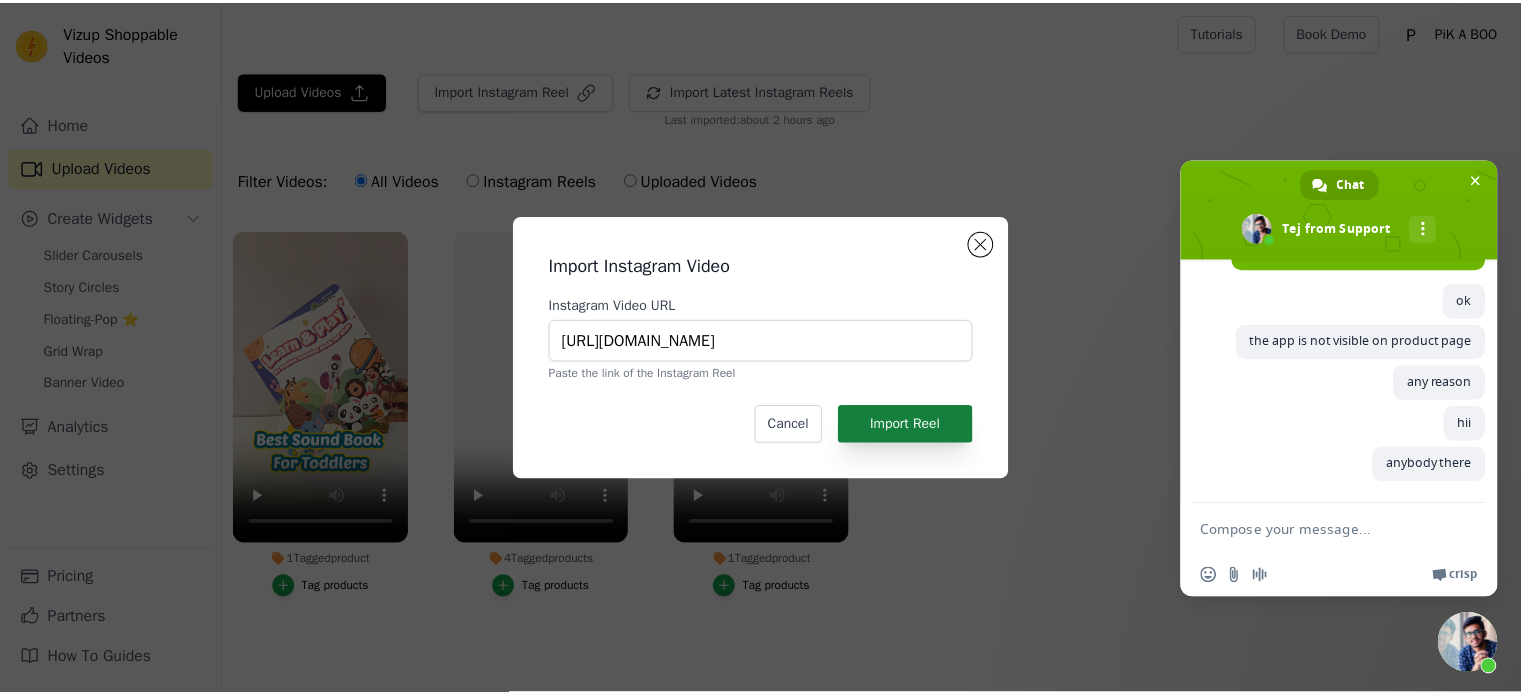 scroll, scrollTop: 0, scrollLeft: 0, axis: both 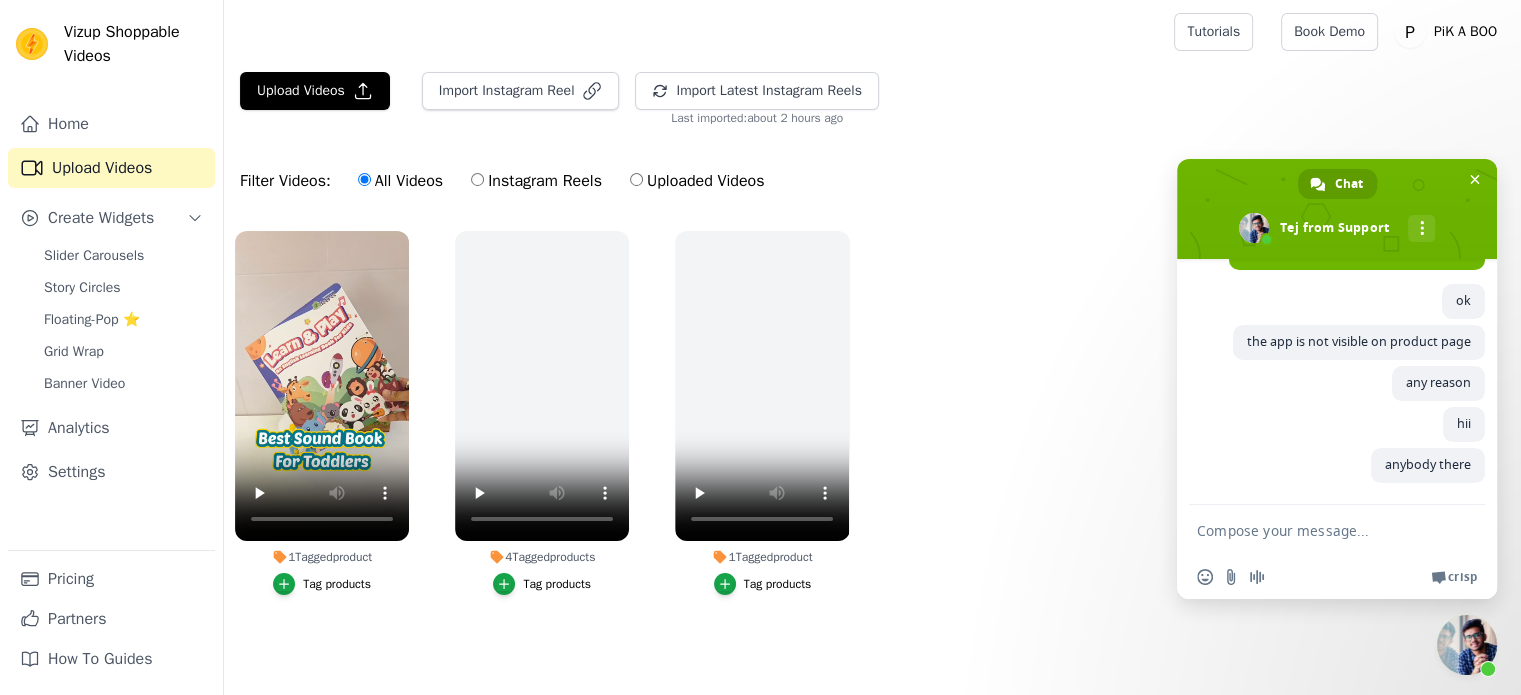 click on "1  Tagged  product       Tag products           4  Tagged  products       Tag products           1  Tagged  product       Tag products" at bounding box center [872, 433] 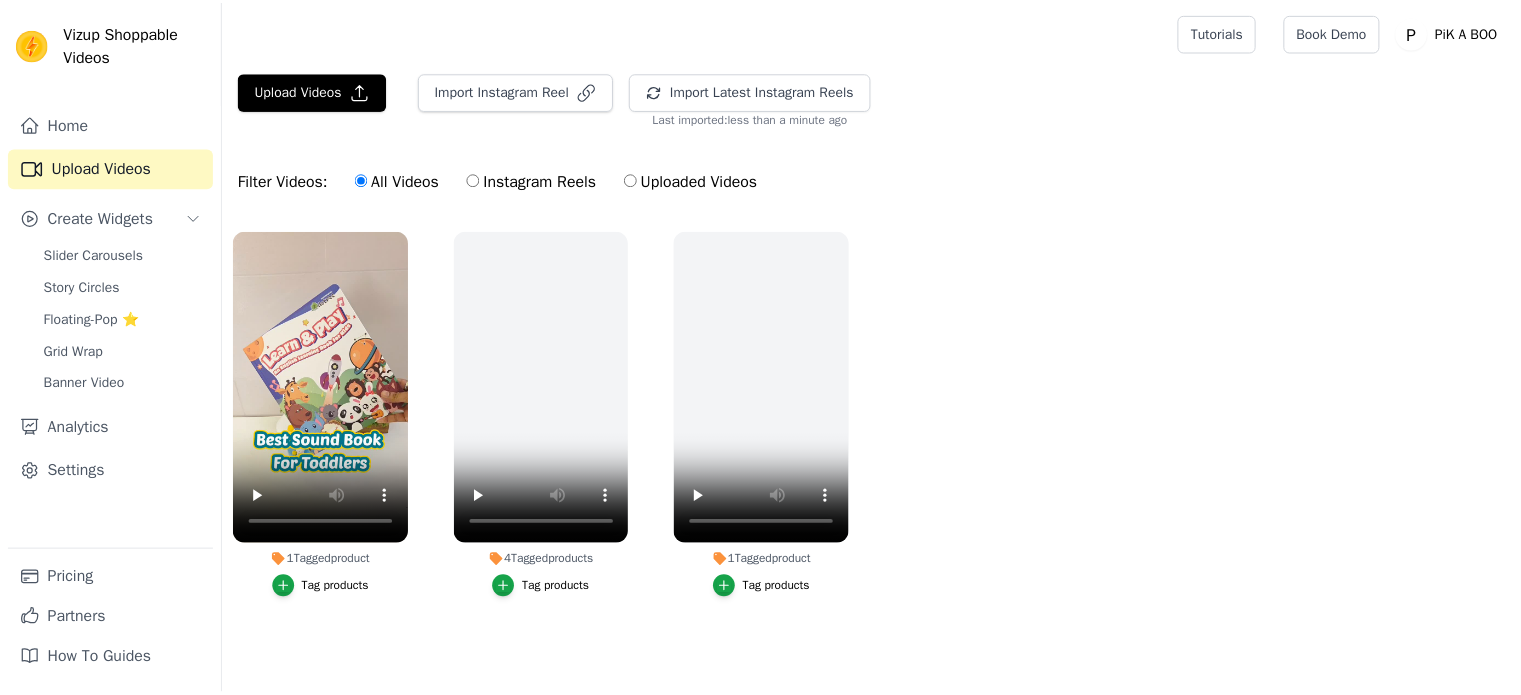 scroll, scrollTop: 0, scrollLeft: 0, axis: both 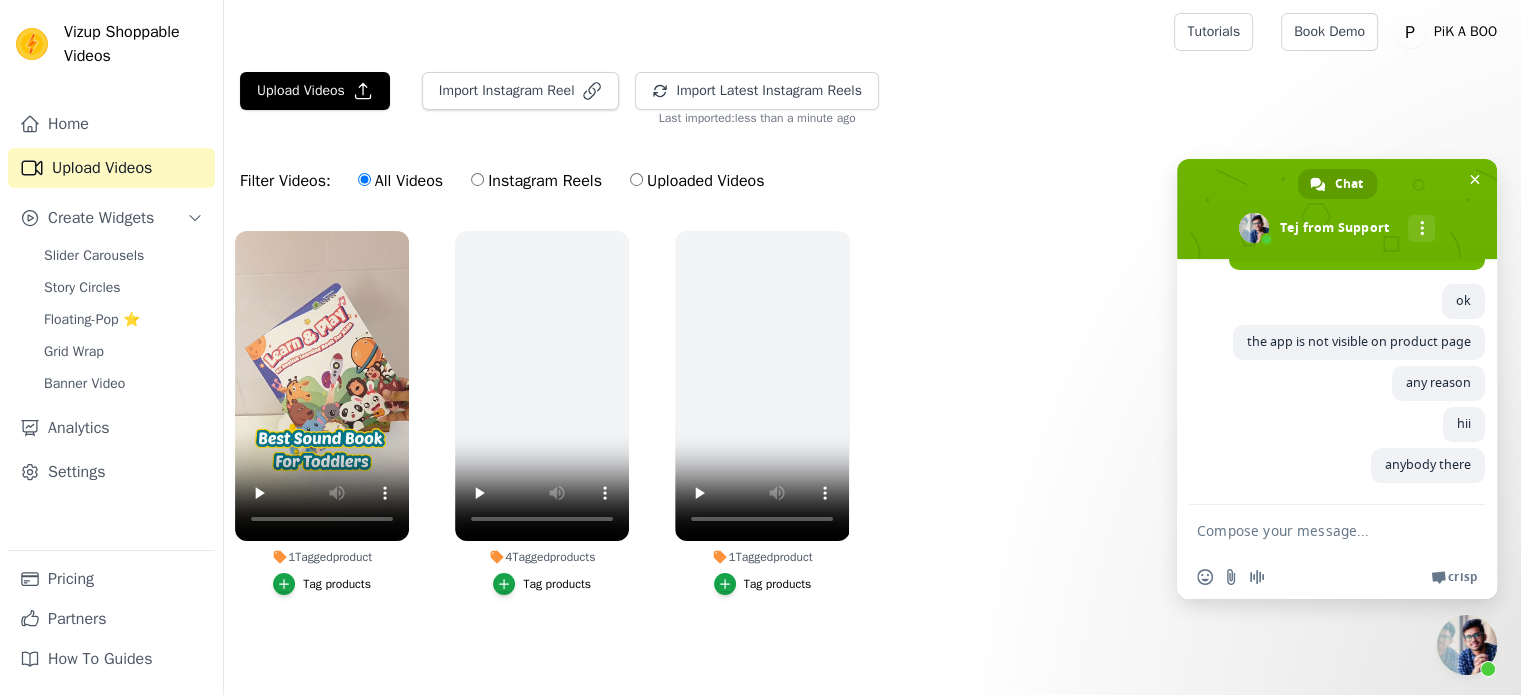 click on "1  Tagged  product       Tag products           4  Tagged  products       Tag products           1  Tagged  product       Tag products" at bounding box center (872, 433) 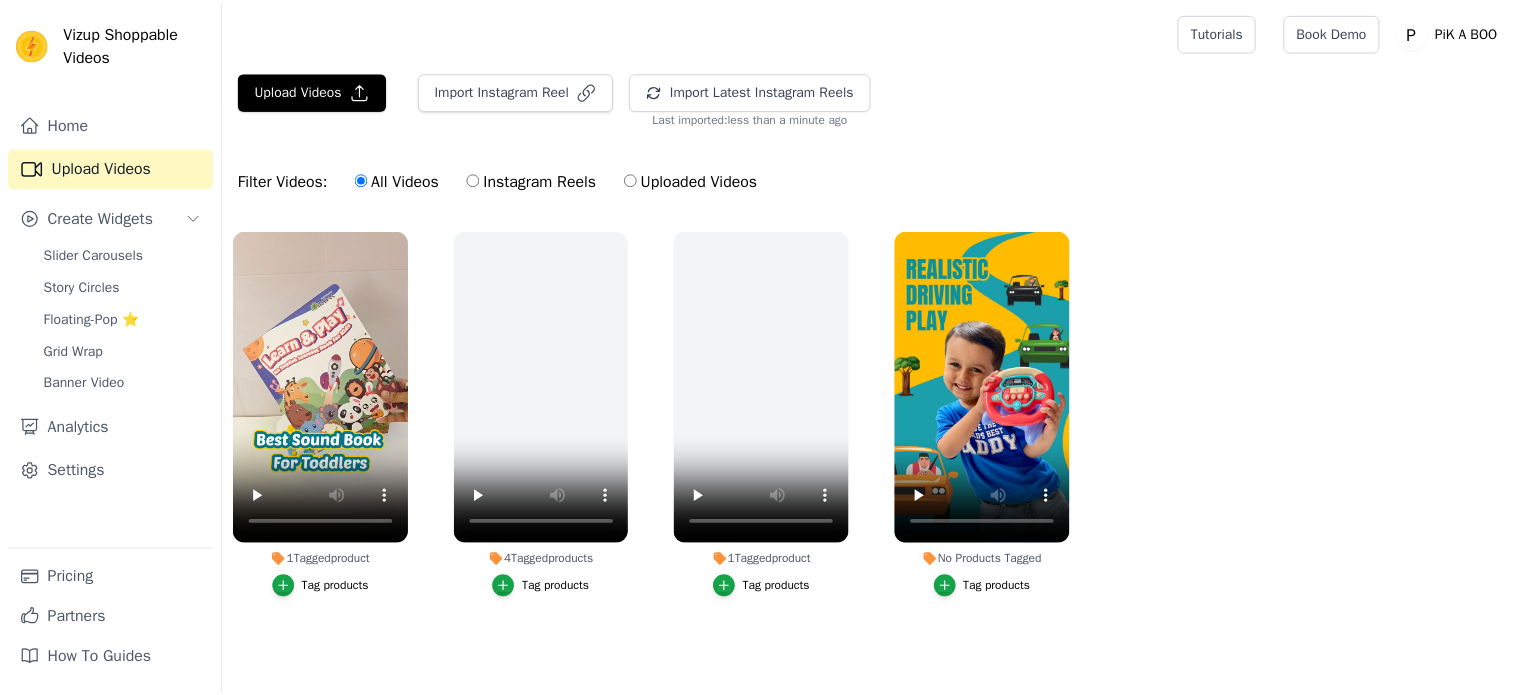 scroll, scrollTop: 0, scrollLeft: 0, axis: both 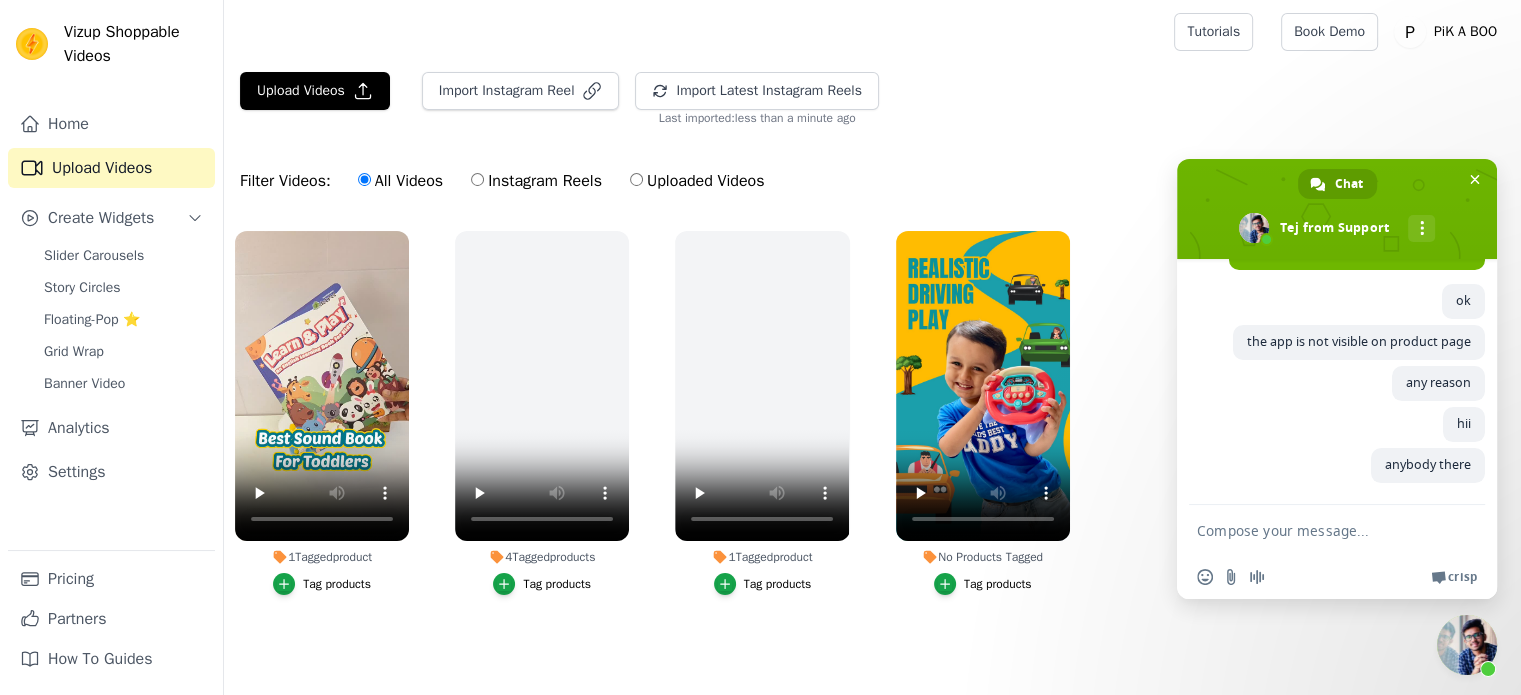 click on "Tag products" at bounding box center (998, 584) 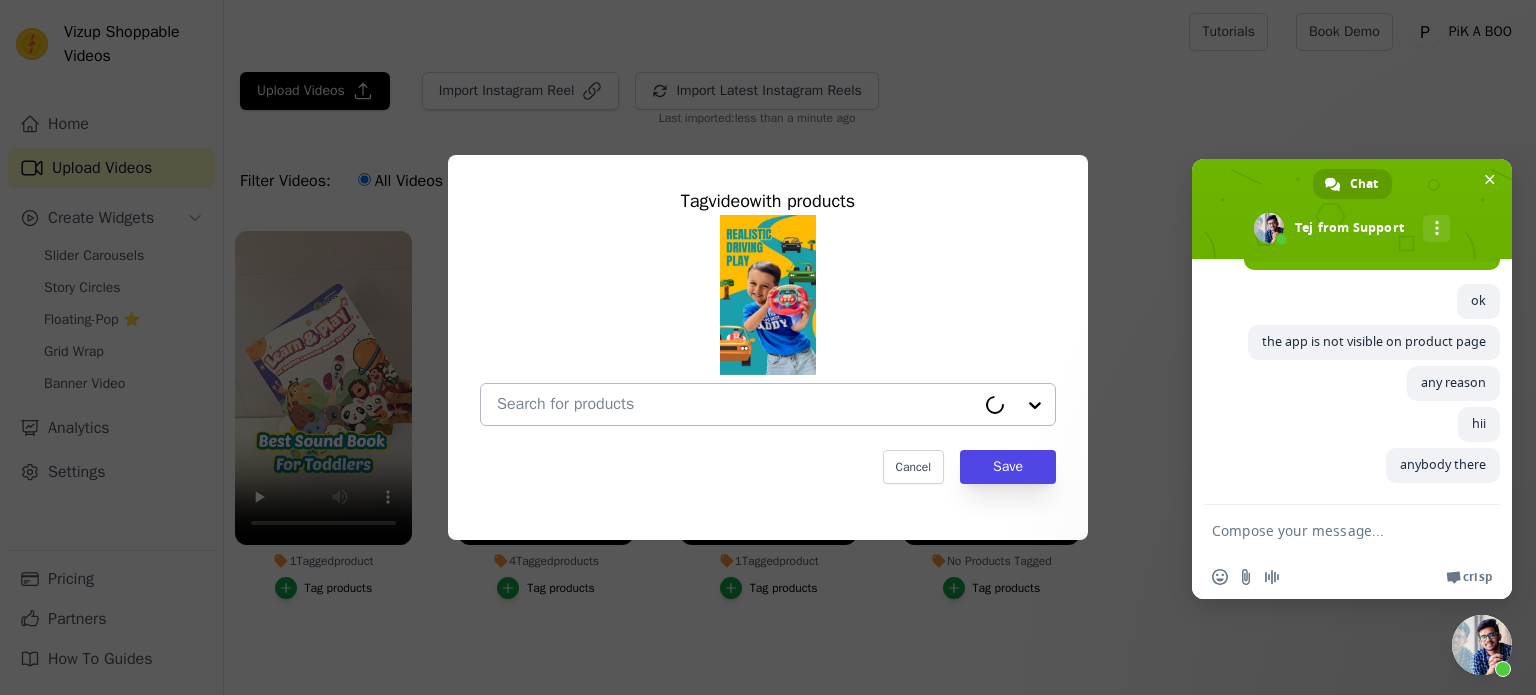 click on "No Products Tagged     Tag  video  with products                         Cancel   Save     Tag products" at bounding box center (736, 404) 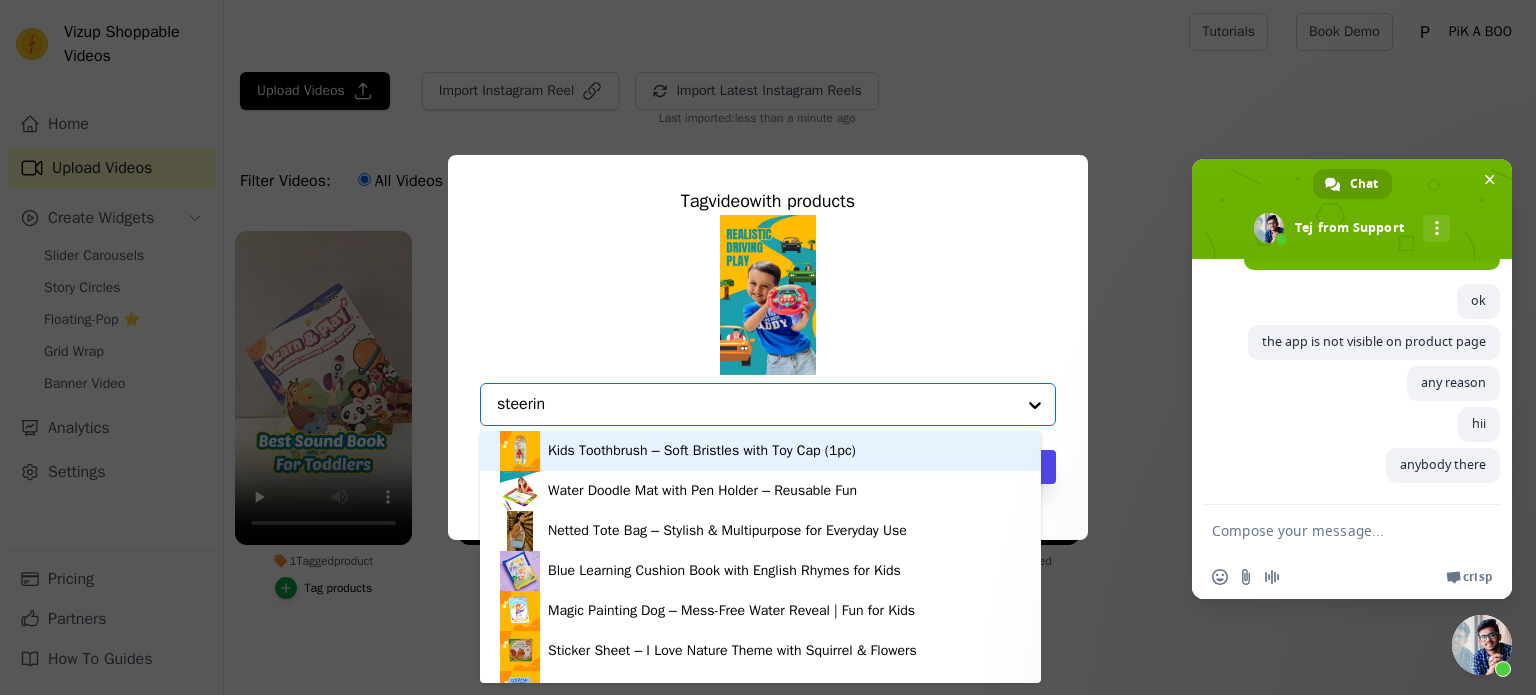type on "steering" 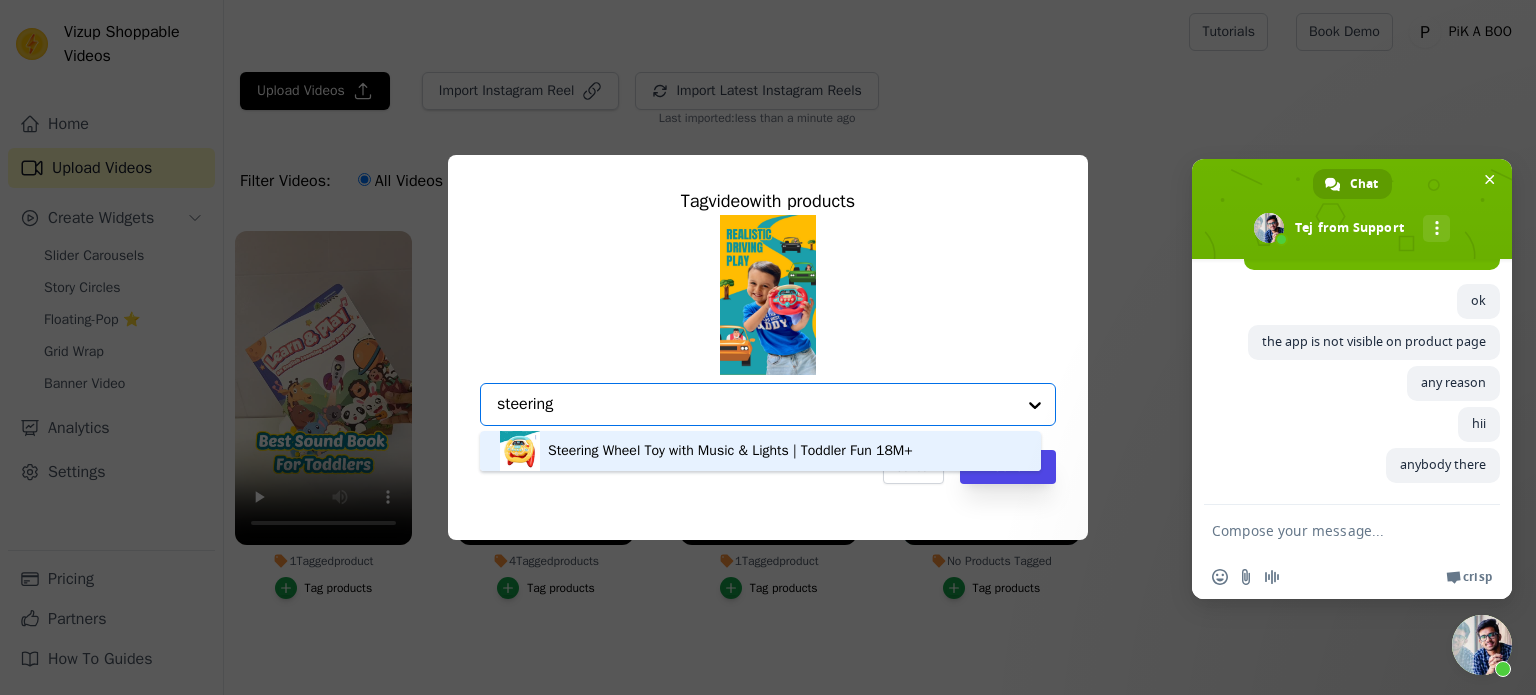 click on "Steering Wheel Toy with Music & Lights | Toddler Fun 18M+" at bounding box center [730, 451] 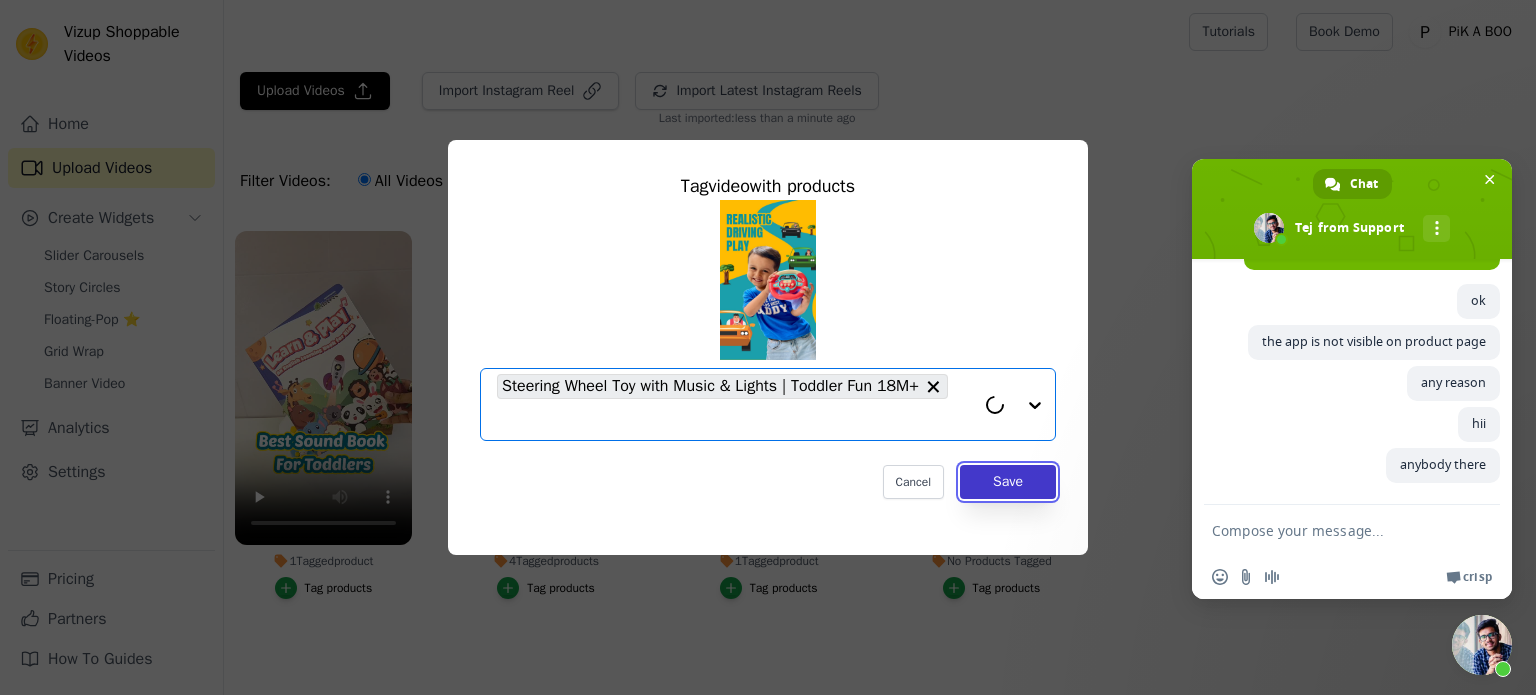click on "Save" at bounding box center (1008, 482) 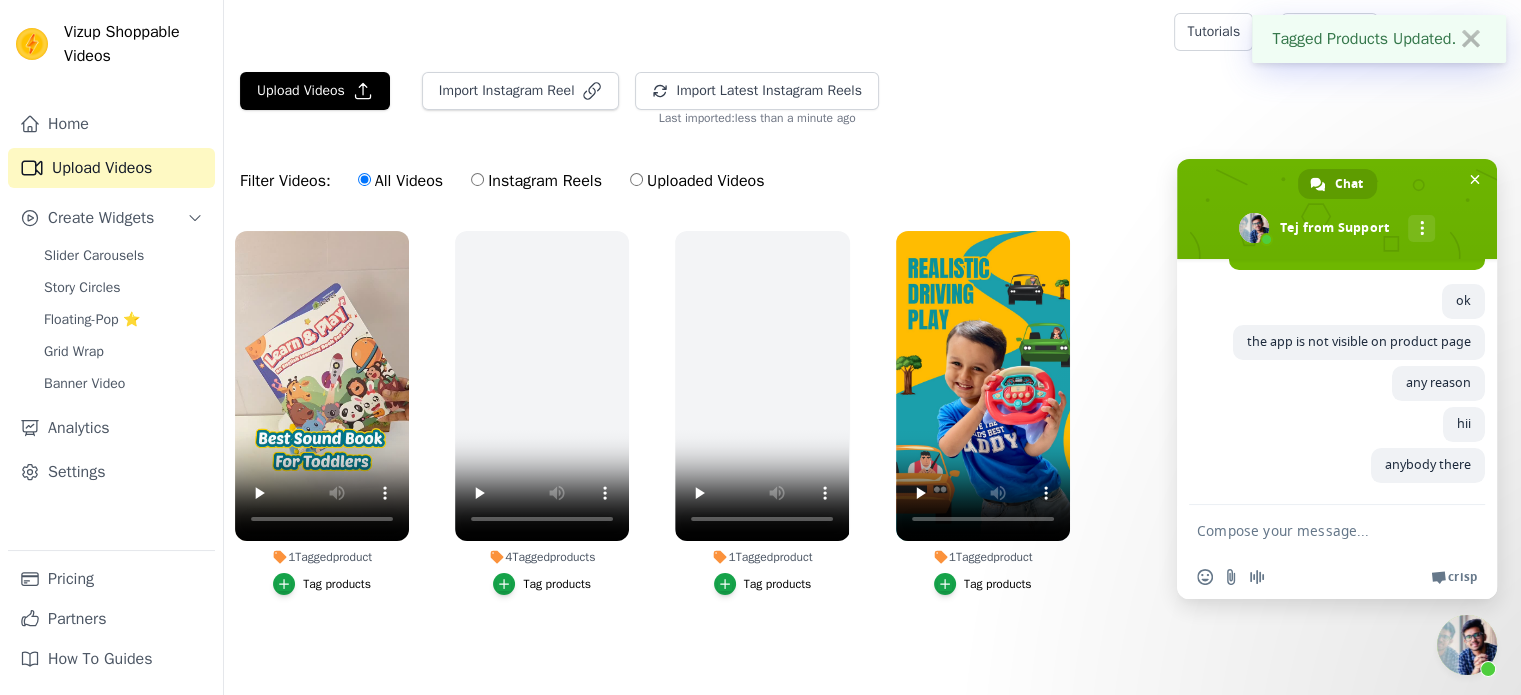 click on "Upload Videos
Import Instagram Reel
Import Latest Instagram Reels     Import Latest IG Reels   Last imported:  less than a minute ago   Filter Videos:
All Videos
Instagram Reels
Uploaded Videos               1  Tagged  product       Tag products           4  Tagged  products       Tag products           1  Tagged  product       Tag products           1  Tagged  product       Tag products" at bounding box center (872, 359) 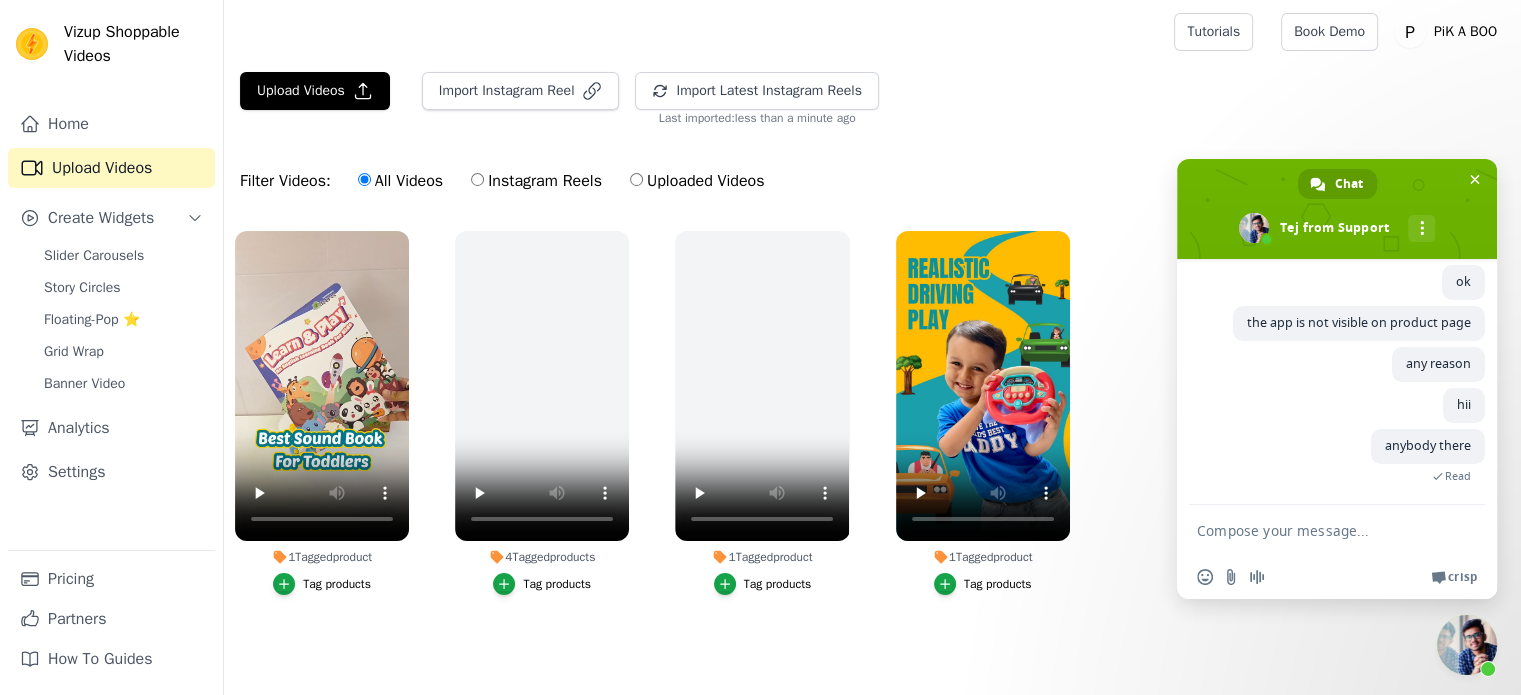 click on "anybody there 6 minutes ago Read" at bounding box center (1357, 467) 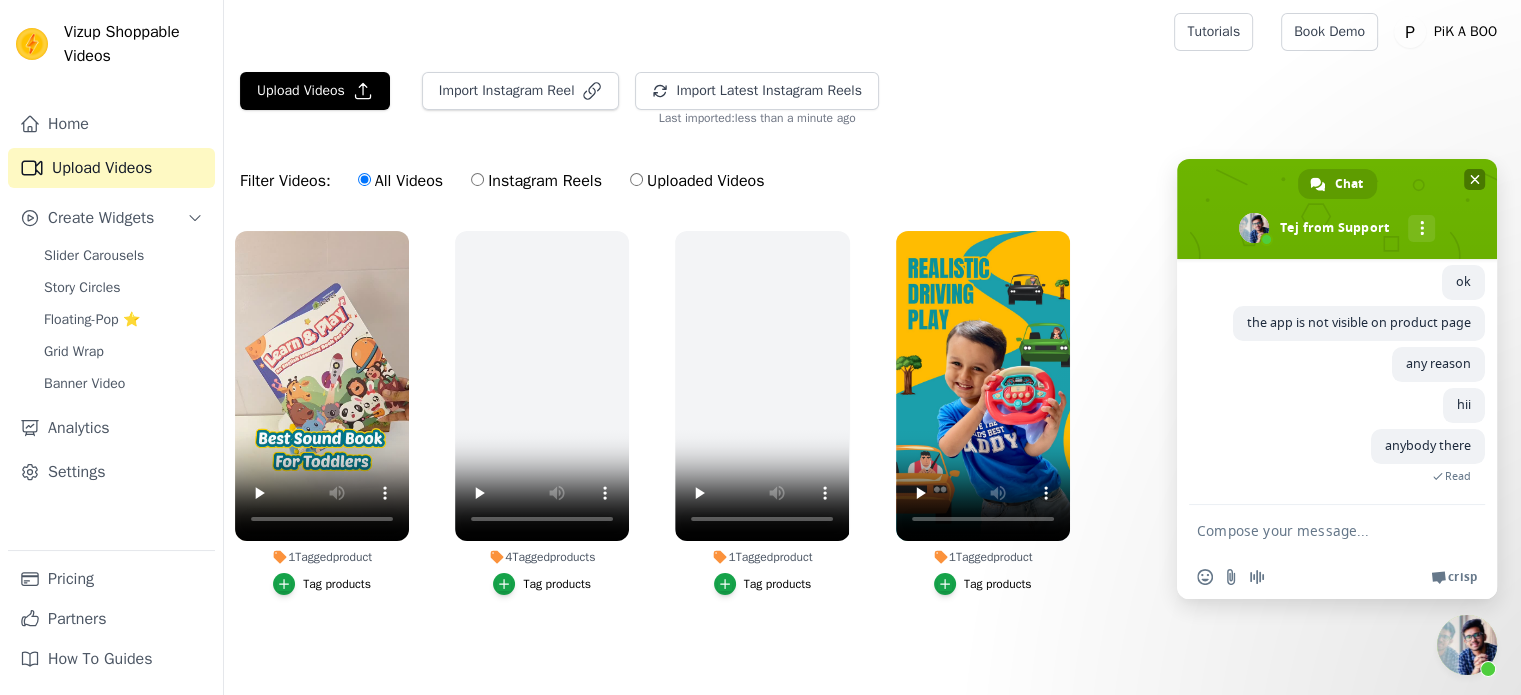 click at bounding box center (1475, 179) 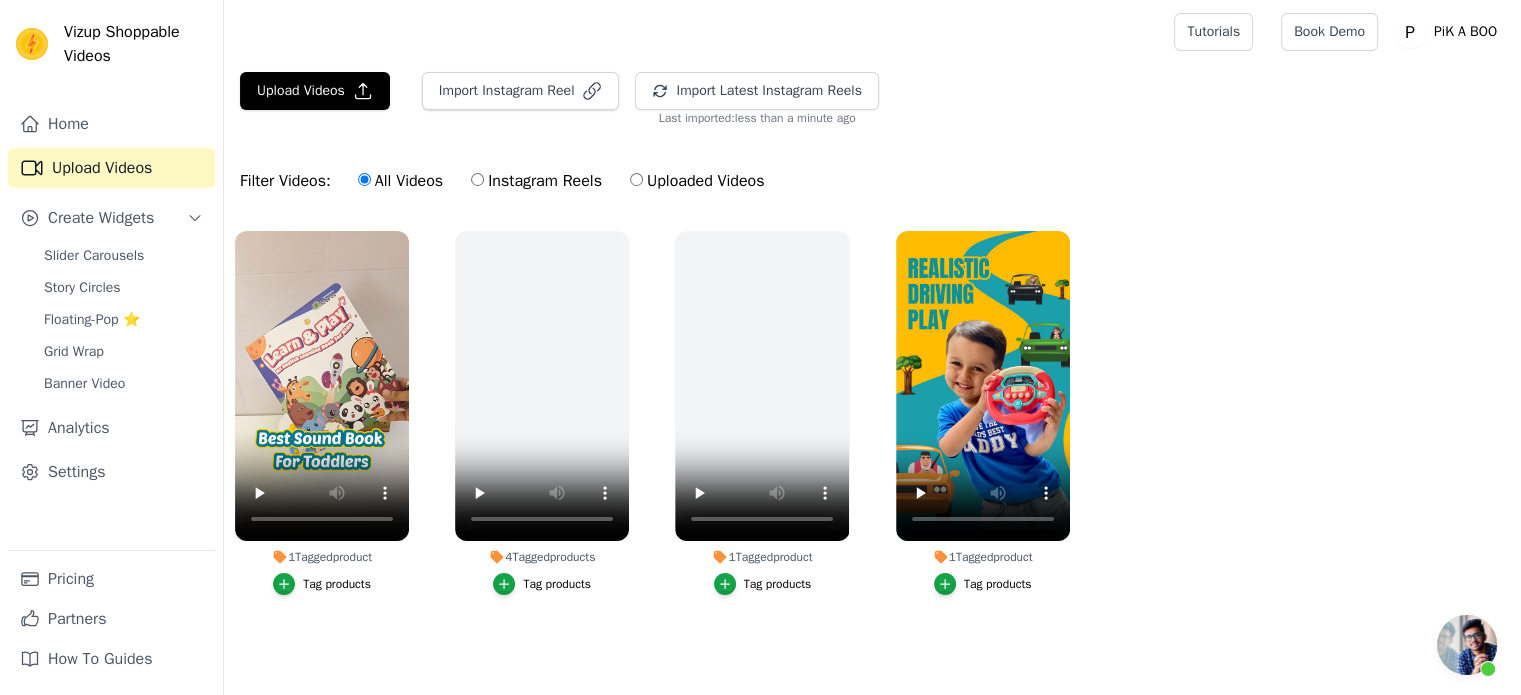 click on "1  Tagged  product       Tag products           4  Tagged  products       Tag products           1  Tagged  product       Tag products           1  Tagged  product       Tag products" at bounding box center (872, 433) 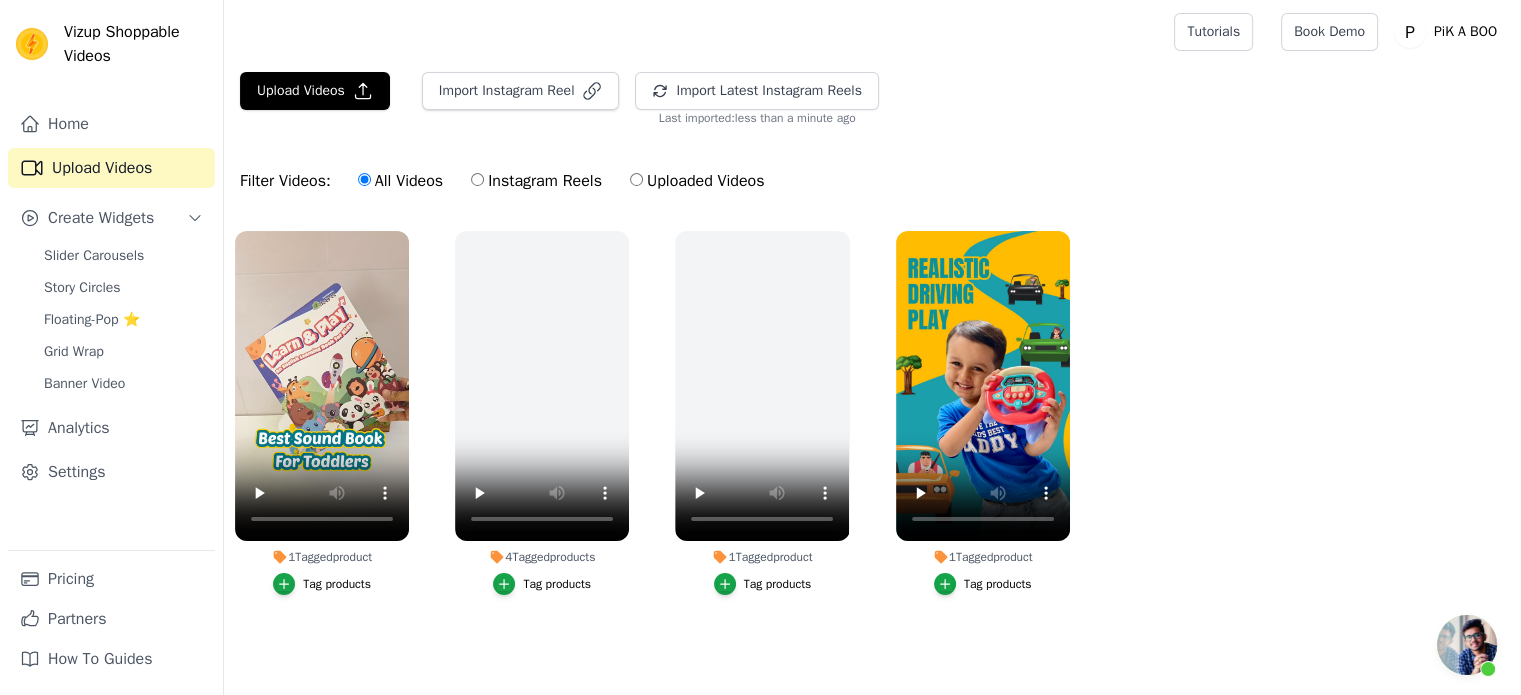 scroll, scrollTop: 8, scrollLeft: 0, axis: vertical 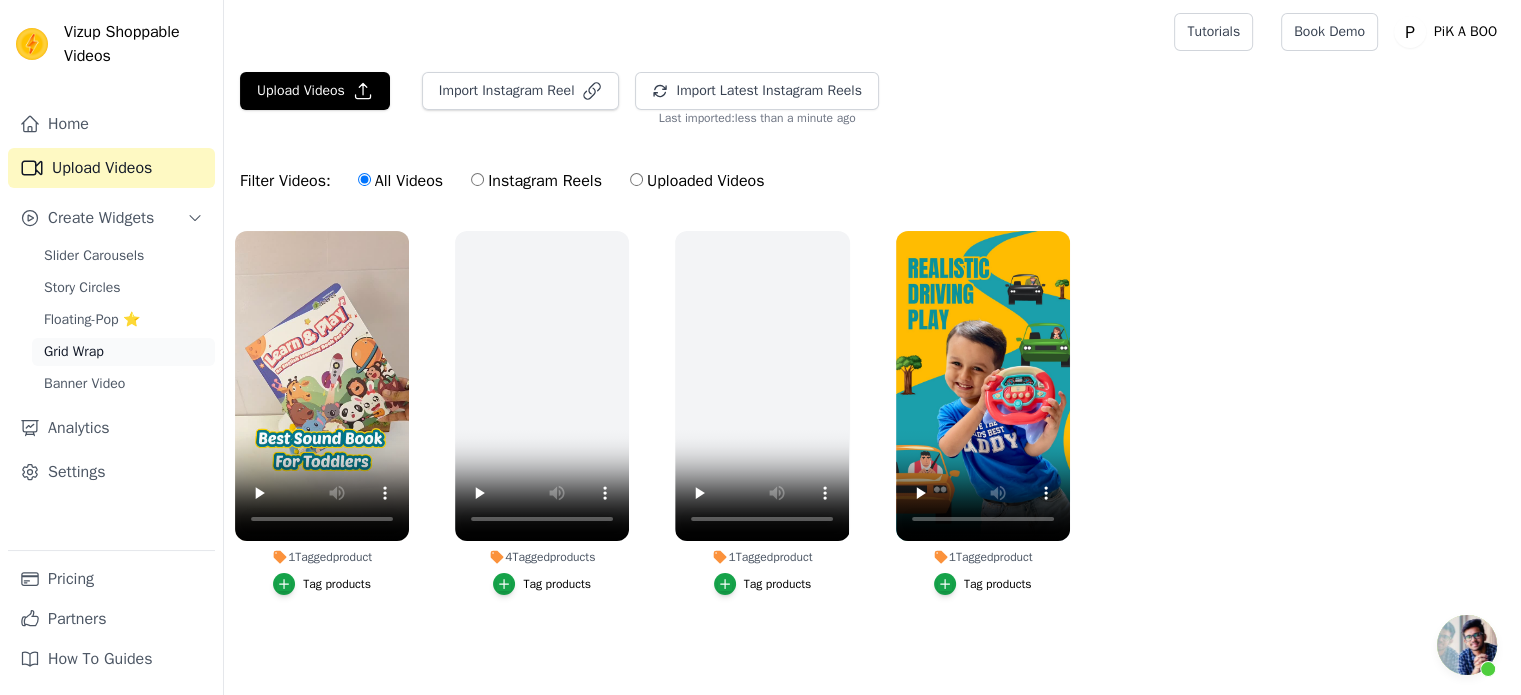 click on "Grid Wrap" at bounding box center (74, 352) 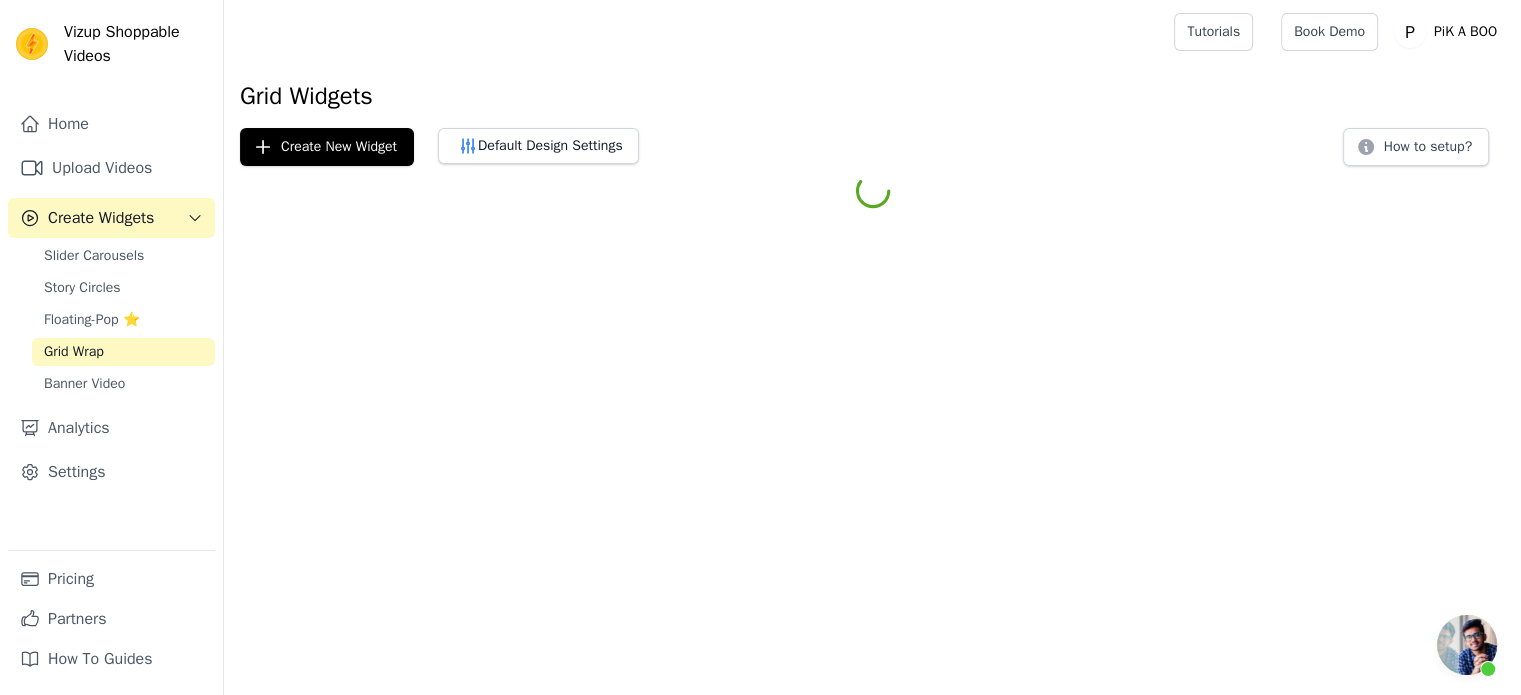 scroll, scrollTop: 0, scrollLeft: 0, axis: both 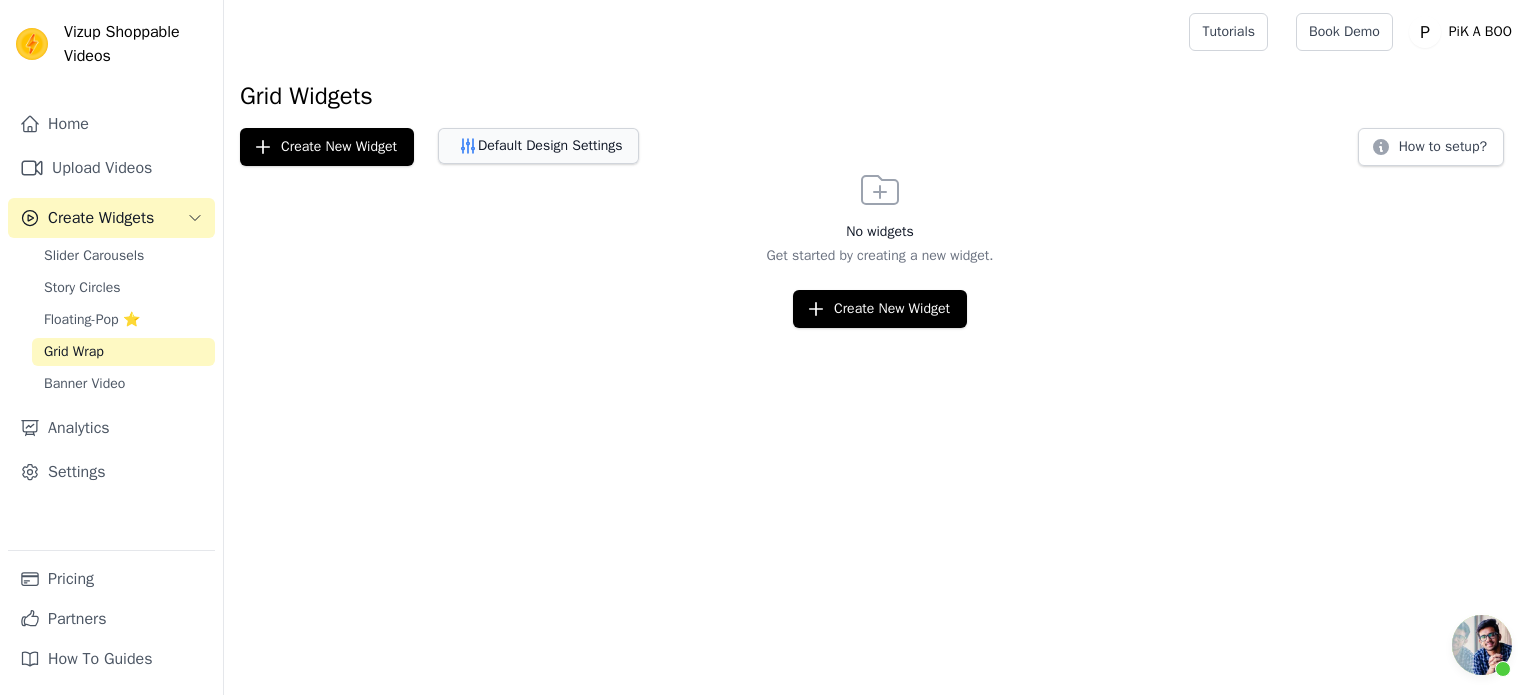 click on "Default Design Settings" at bounding box center [538, 146] 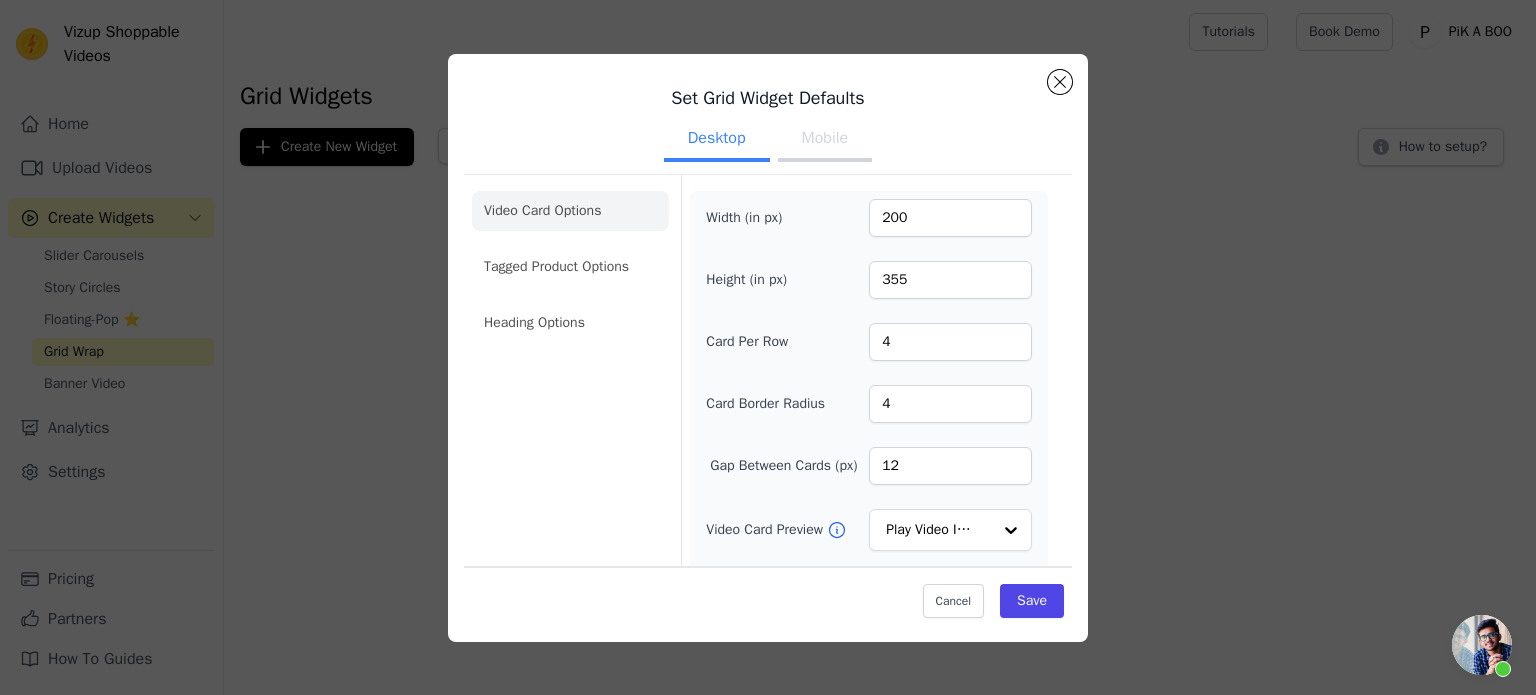 click on "Set Grid Widget Defaults   Desktop Mobile   Video Card Options Tagged Product Options Heading Options   Width (in px)   200   Height (in px)   355   Card Per Row   4   Card Border Radius   4   Gap Between Cards (px)   12   Video Card Preview           Play Video In Loop               Hide Play Button   Label     No   Hide Arrows   Label     Yes   Shopping Icon on Video Cards   Label     No   Add to Cart on Video Cards     Label     Yes   Cancel   Save" at bounding box center [768, 348] 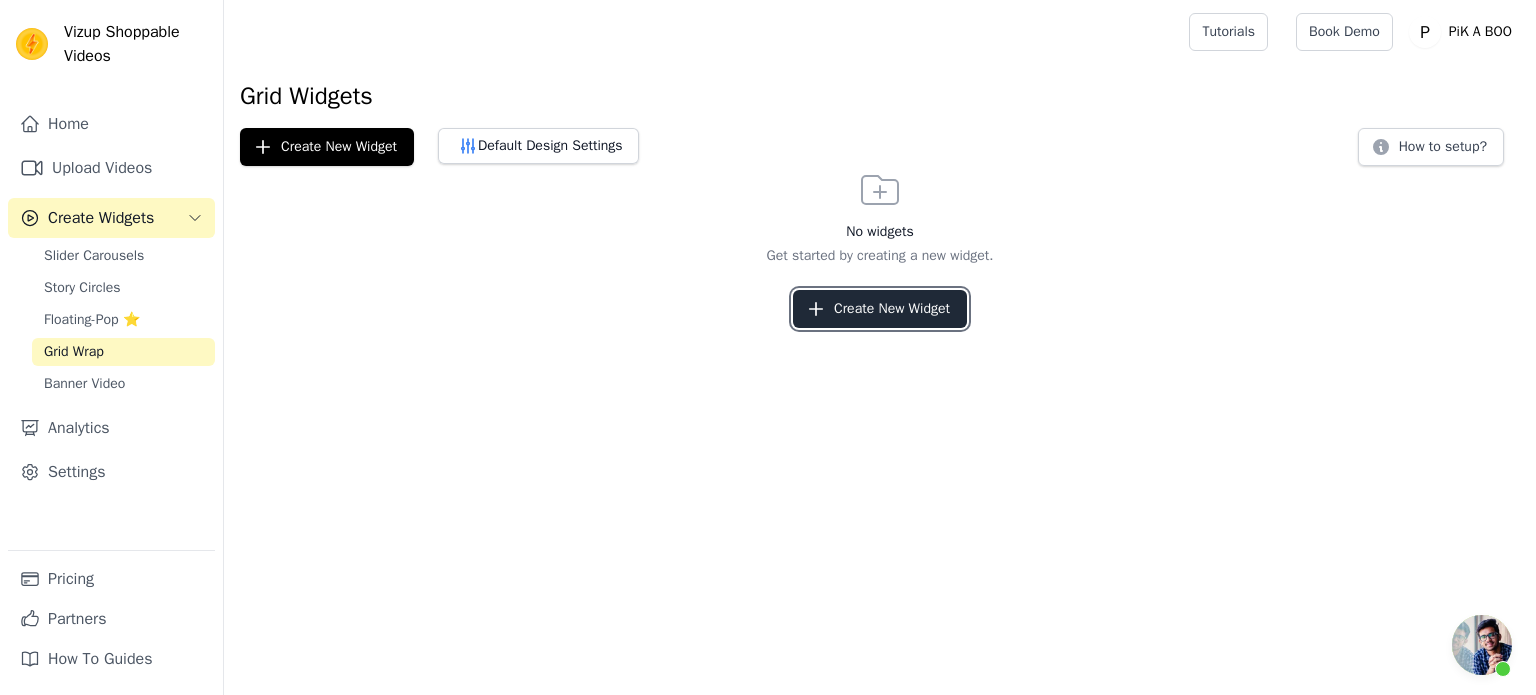 click on "Create New Widget" at bounding box center (880, 309) 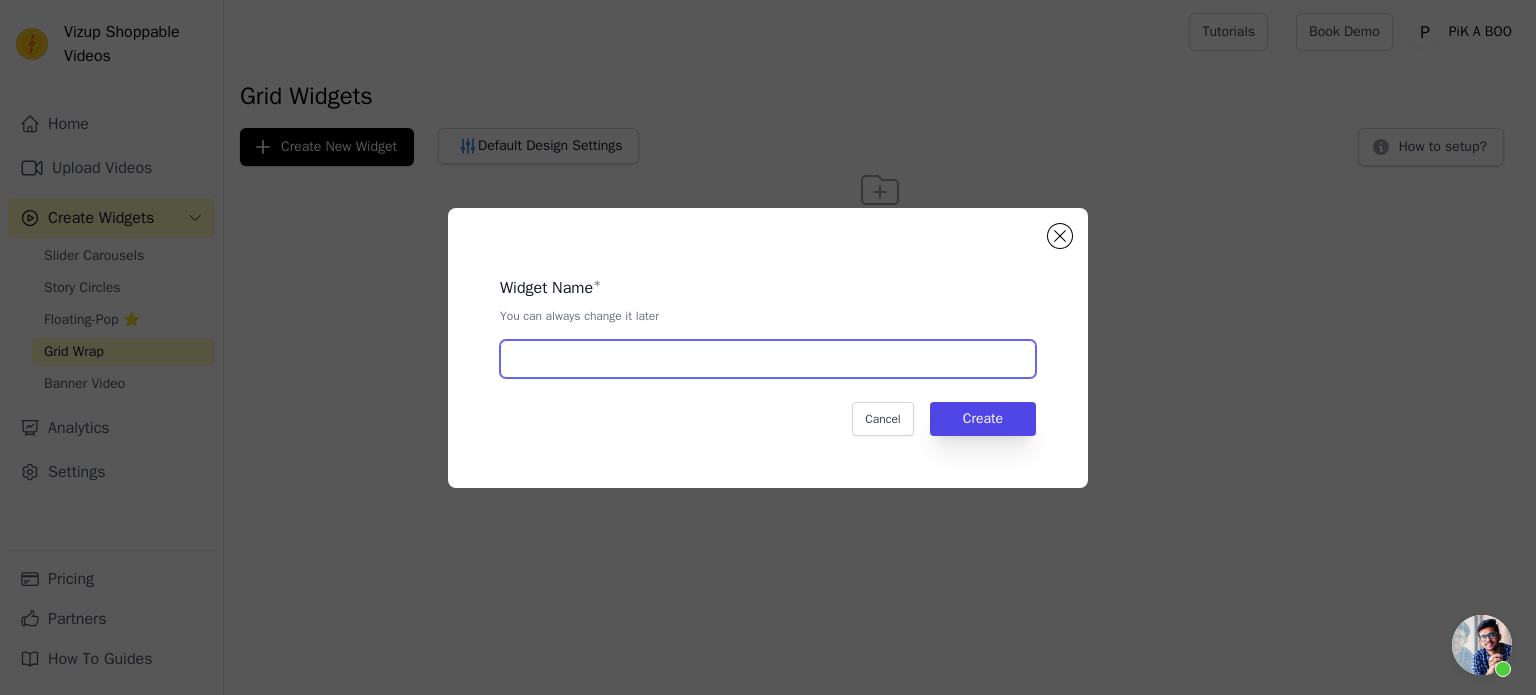 drag, startPoint x: 807, startPoint y: 369, endPoint x: 798, endPoint y: 361, distance: 12.0415945 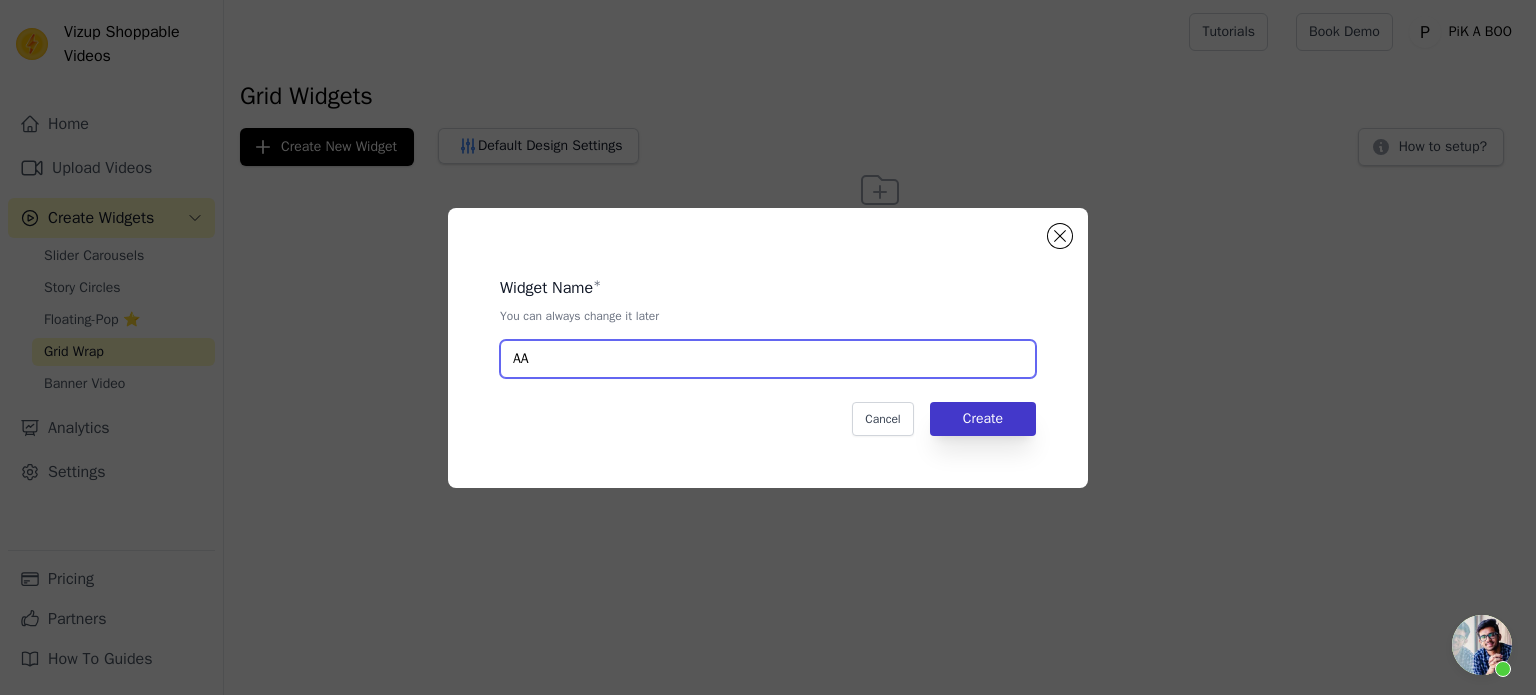 type on "AA" 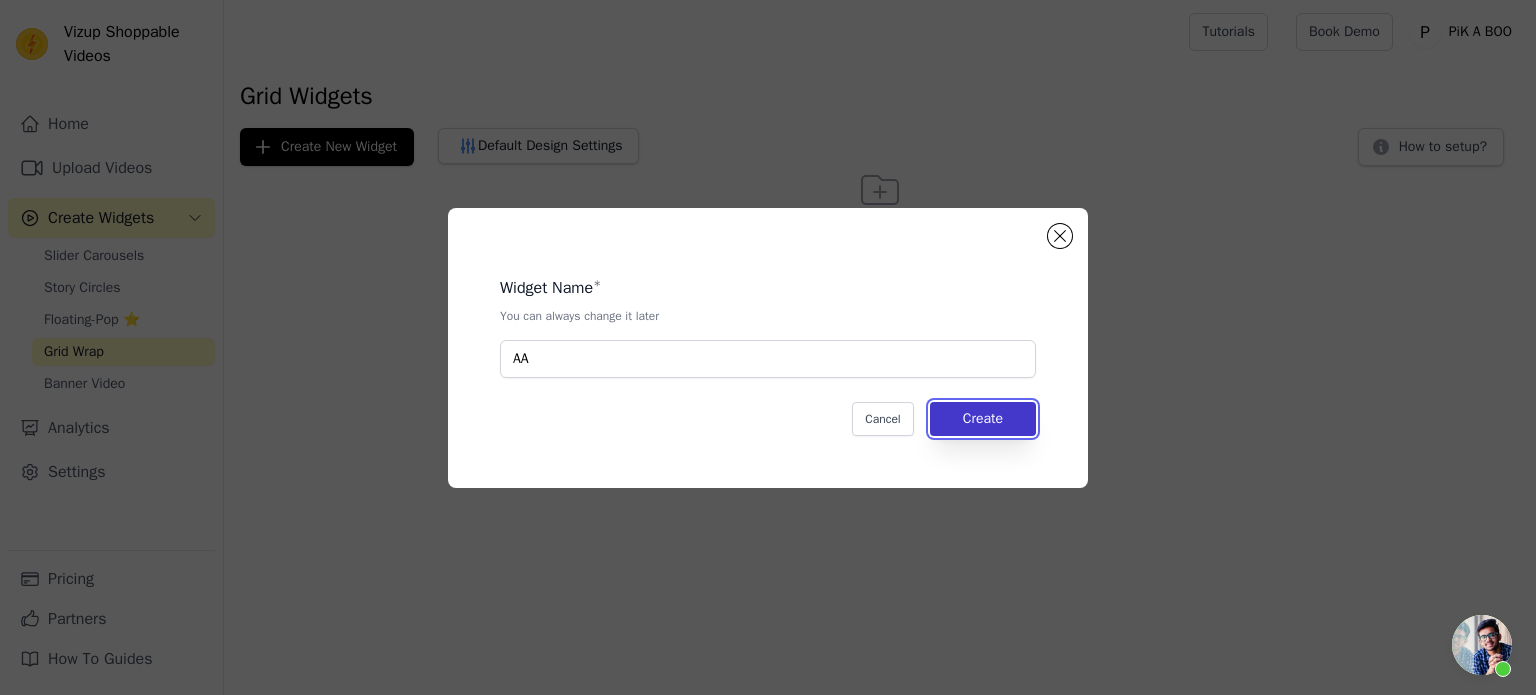 click on "Create" at bounding box center [983, 419] 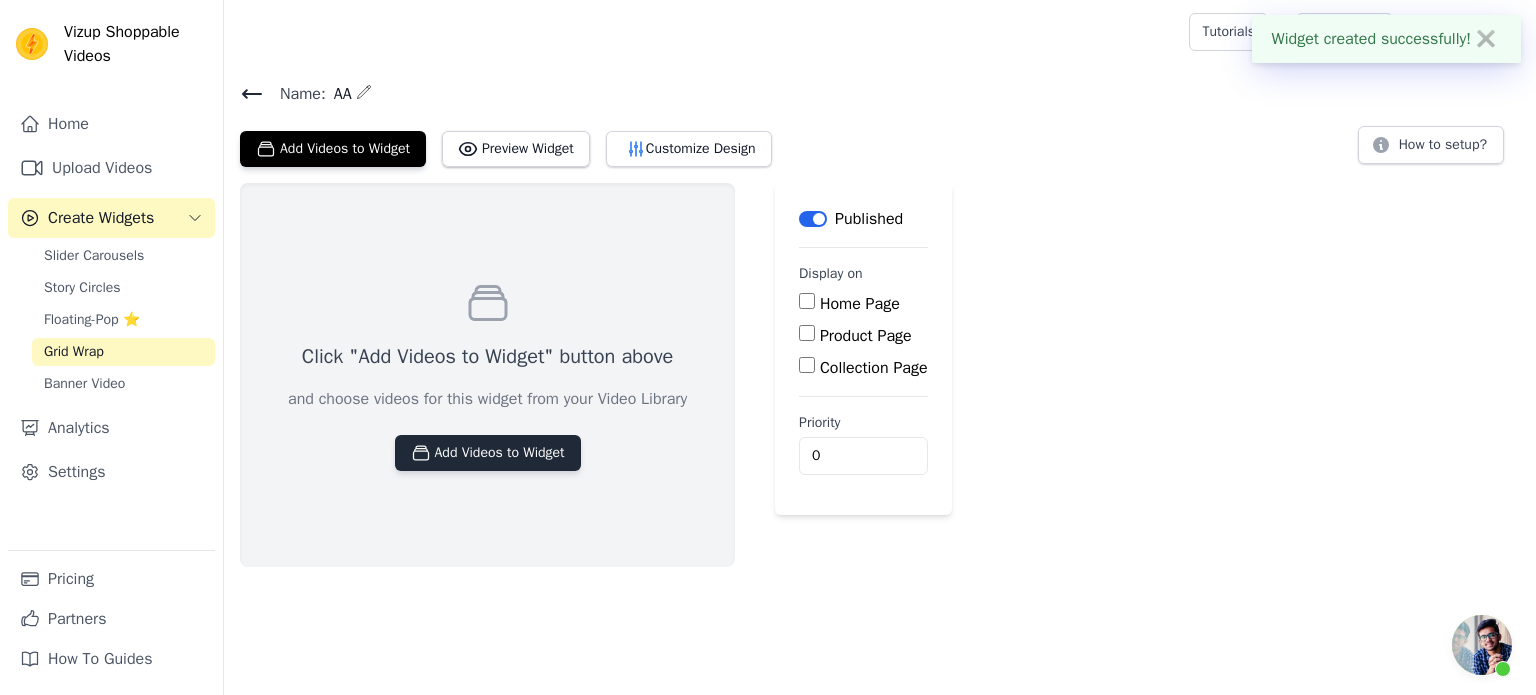 click on "Add Videos to Widget" at bounding box center (488, 453) 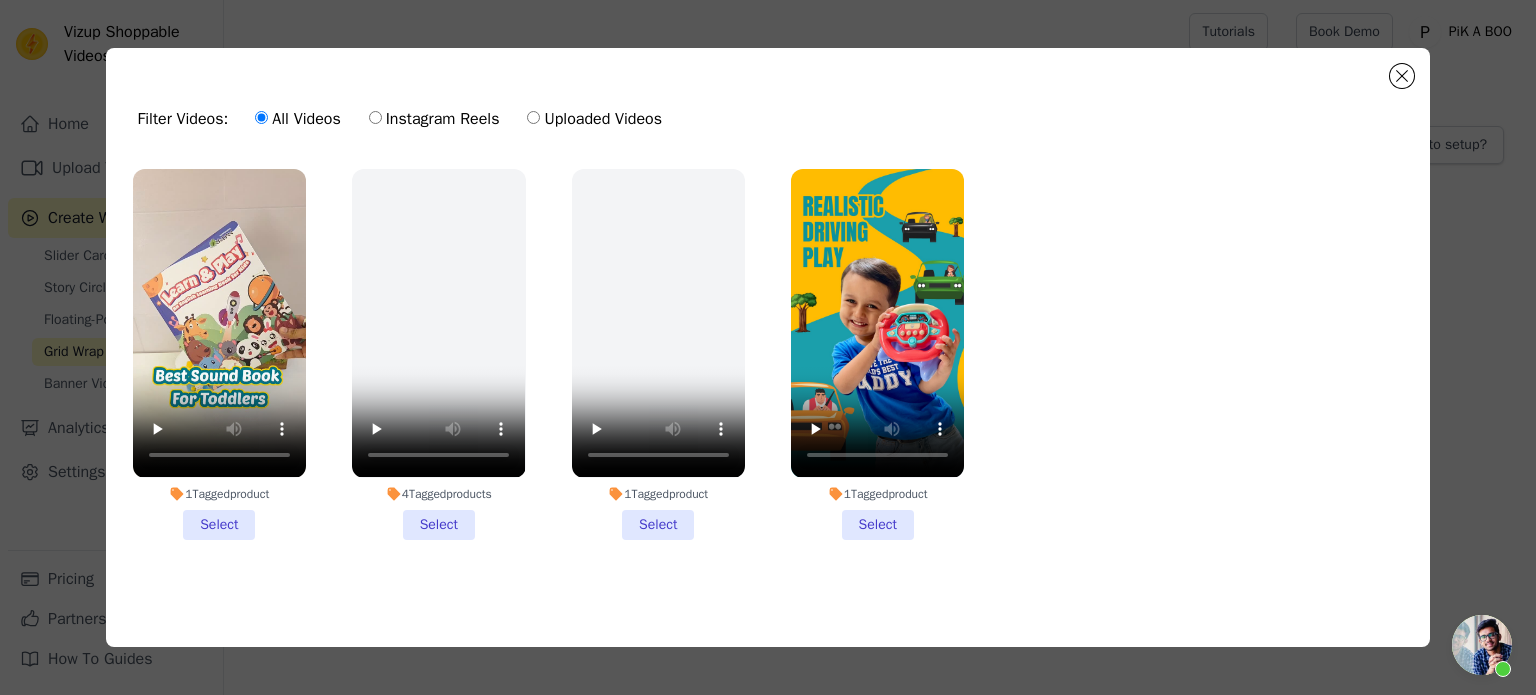 click on "Filter Videos:
All Videos
Instagram Reels
Uploaded Videos               1  Tagged  product     Select         4  Tagged  products     Select         1  Tagged  product     Select         1  Tagged  product     Select       0  videos selected     Add To Widget   Dismiss" at bounding box center [768, 347] 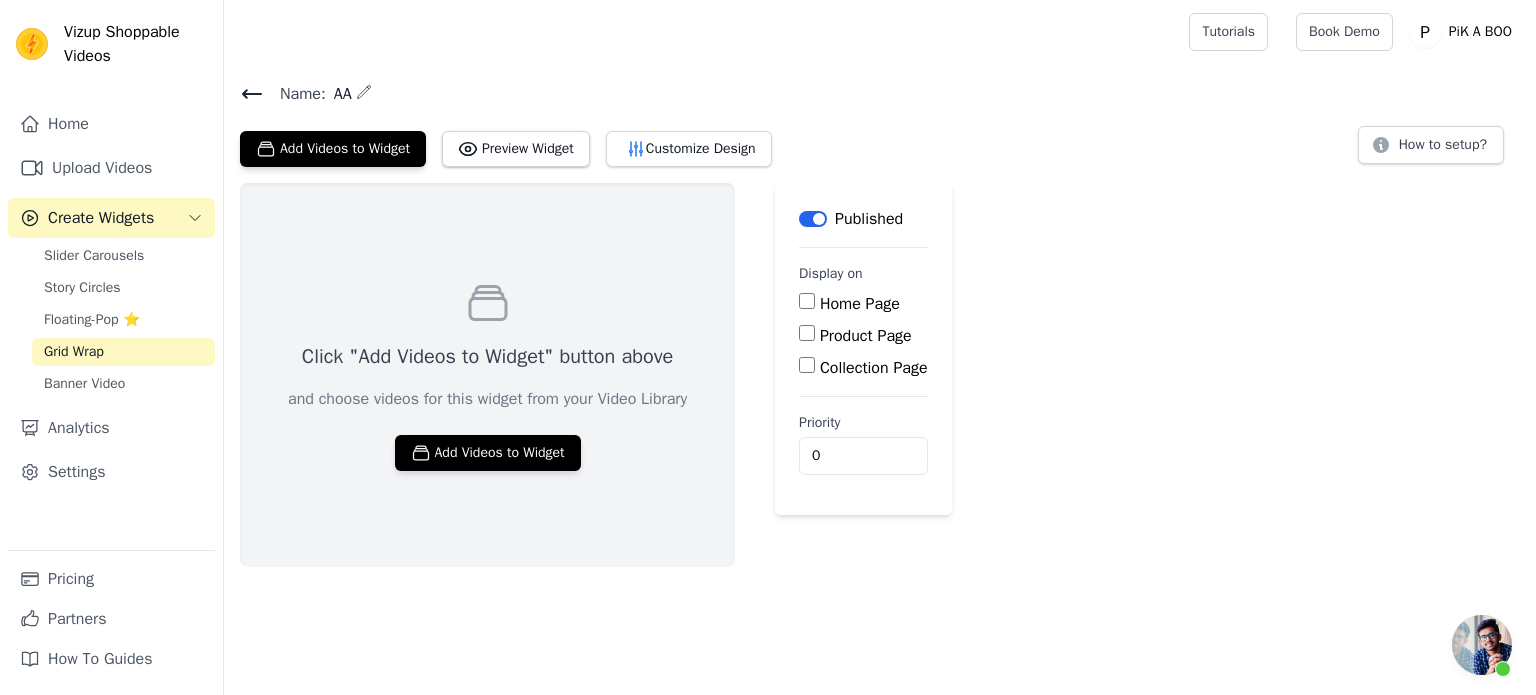 click on "Product Page" at bounding box center [866, 336] 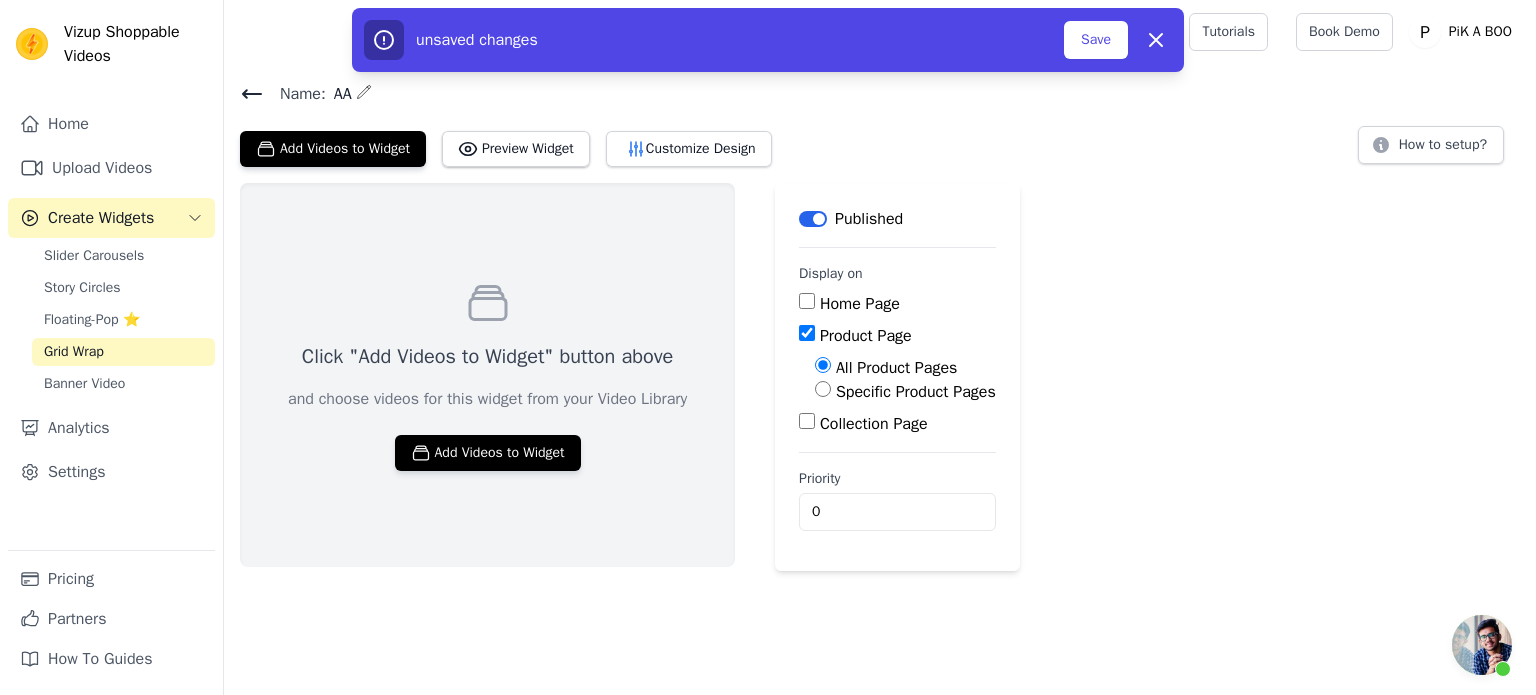 click on "Specific Product Pages" at bounding box center (916, 392) 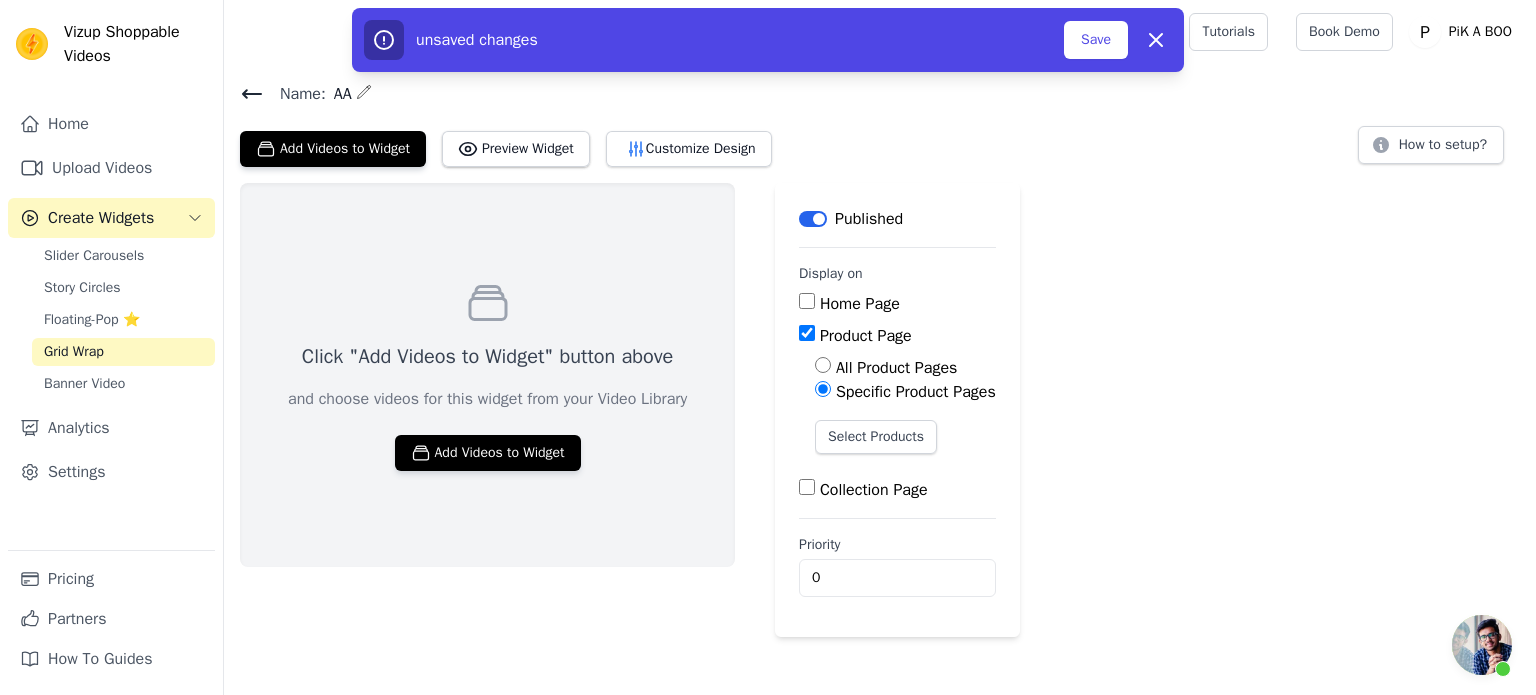 click on "Click "Add Videos to Widget" button above   and choose videos for this widget from your Video Library
Add Videos to Widget   Label     Published     Display on     Home Page     Product Page     All Product Pages     Specific Product Pages     Select Products         Collection Page       Priority   0     unsaved changes   Save   Dismiss" at bounding box center [880, 410] 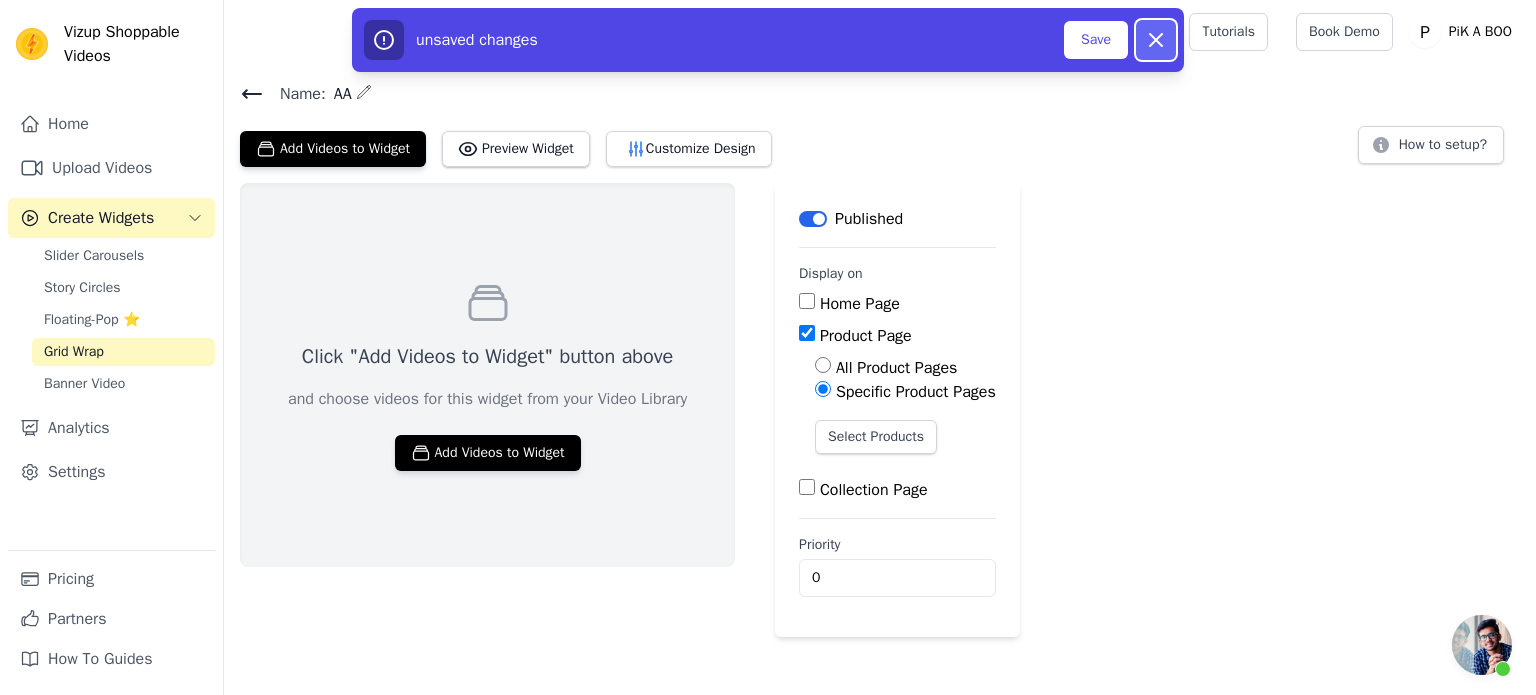 click 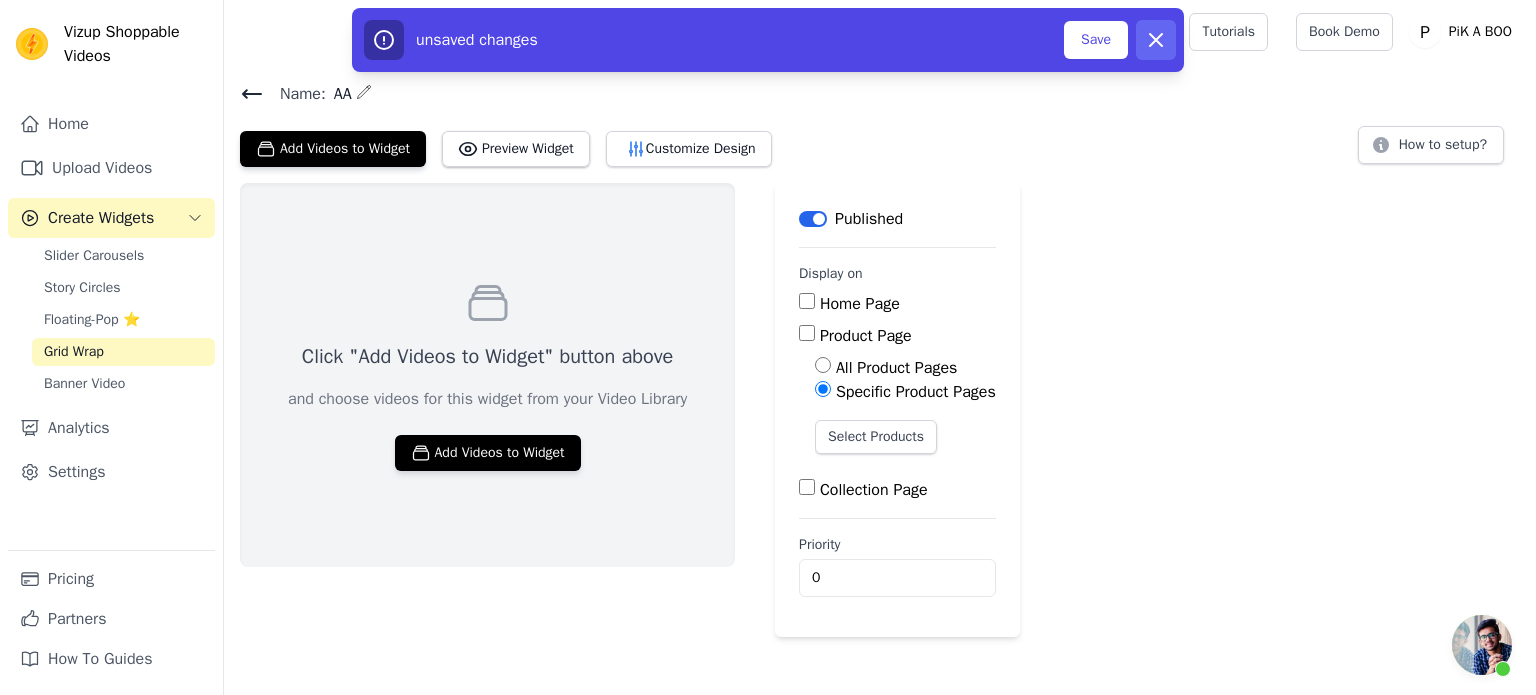 checkbox on "false" 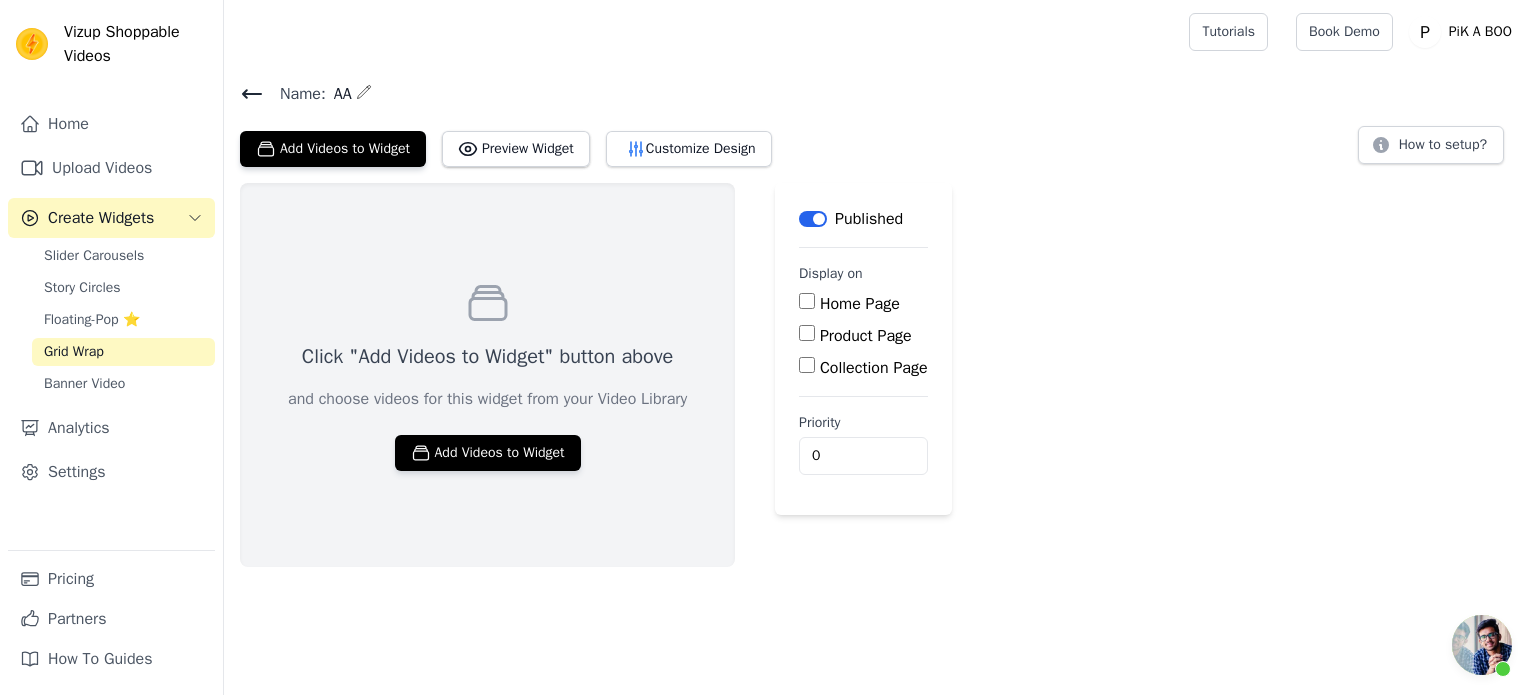 click 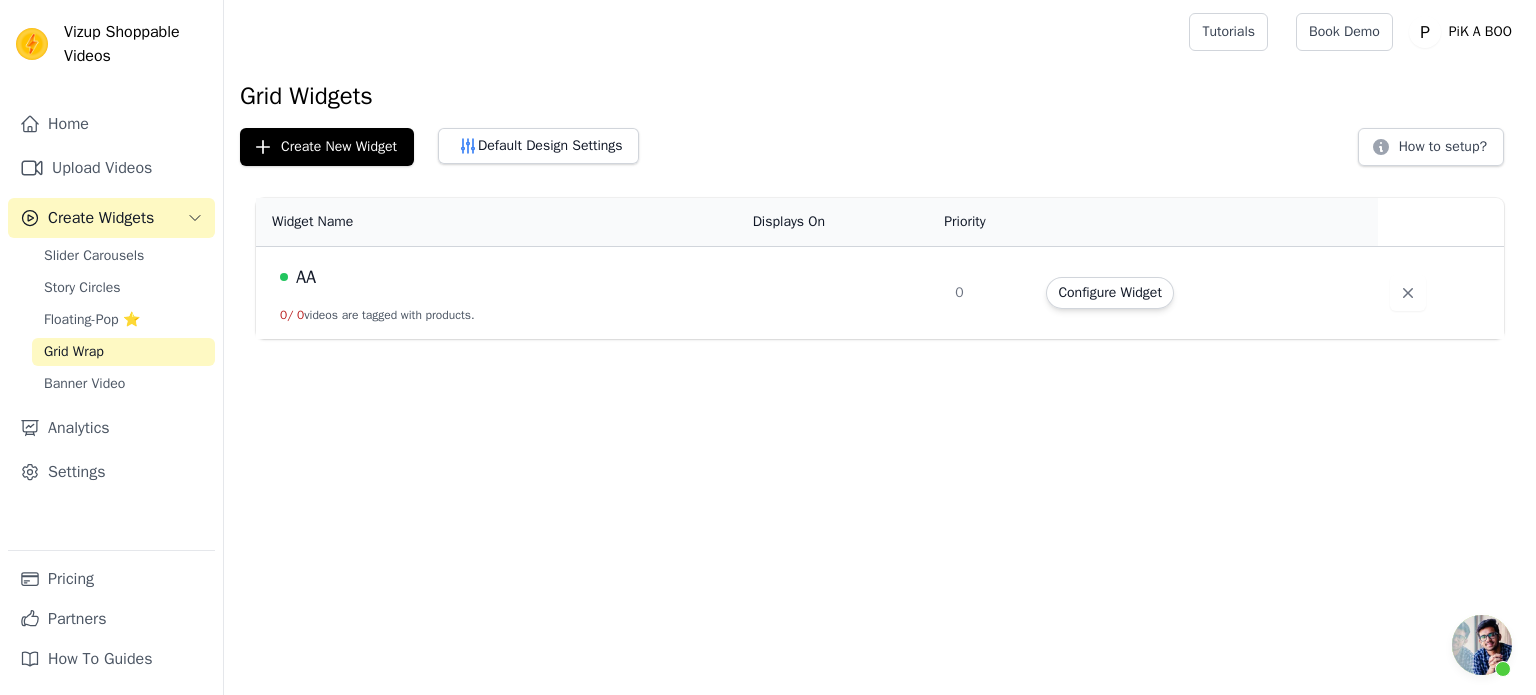 click on "Grid Wrap" at bounding box center (74, 352) 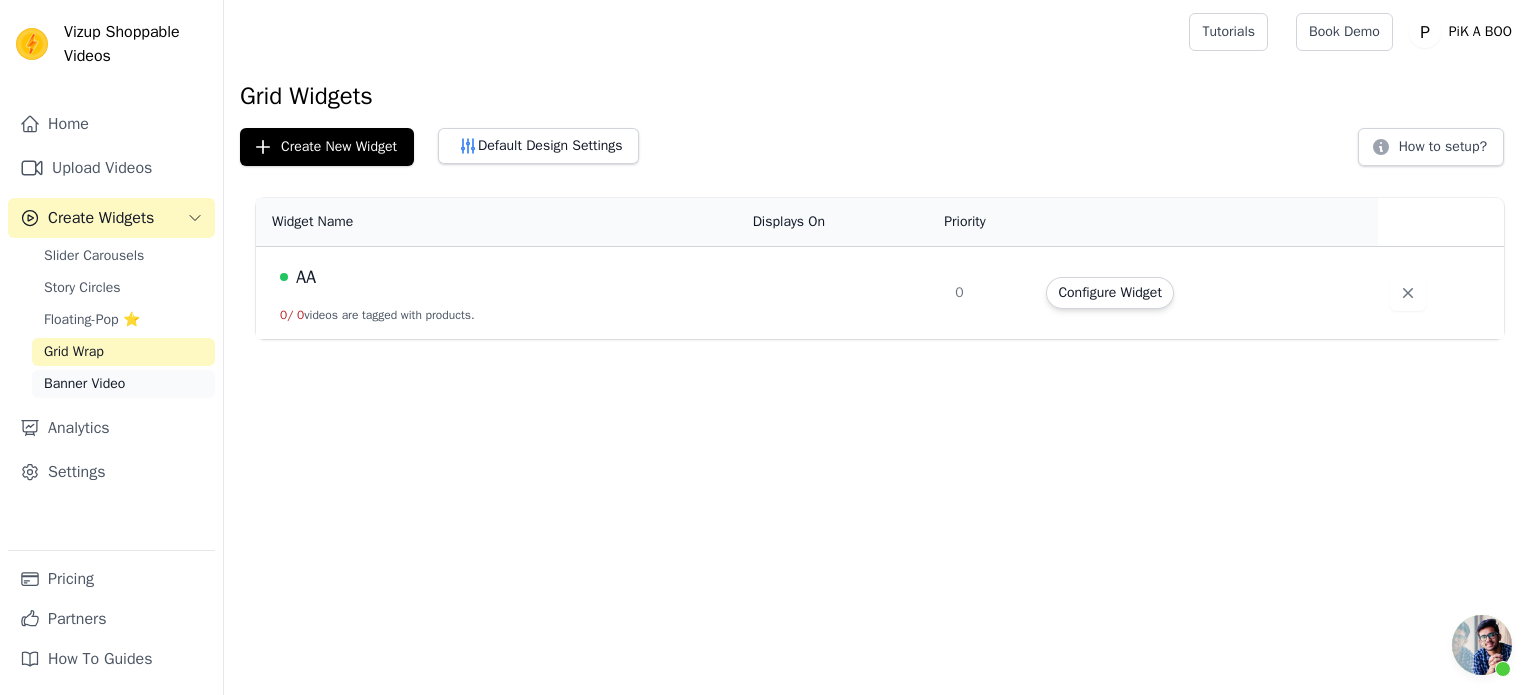 click on "Banner Video" at bounding box center (123, 384) 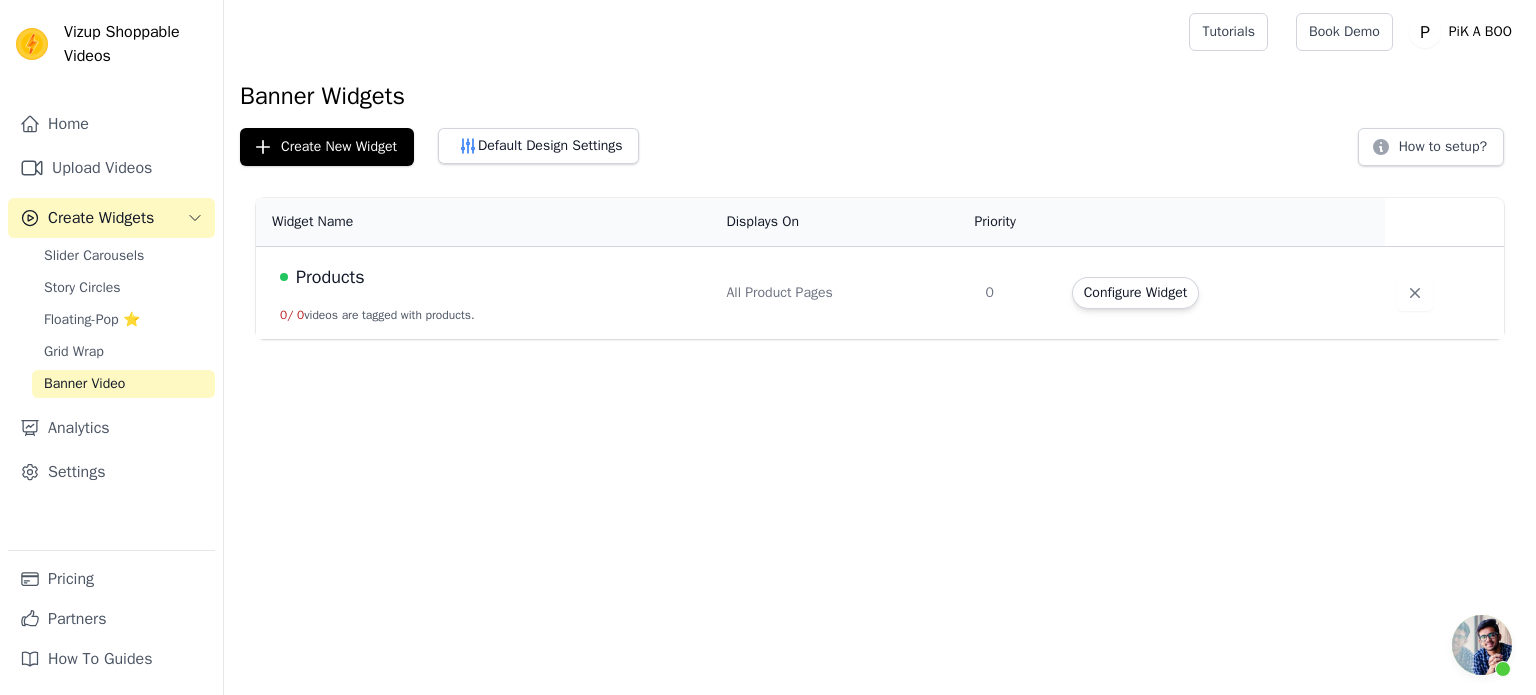 click on "Configure Widget" at bounding box center [1216, 293] 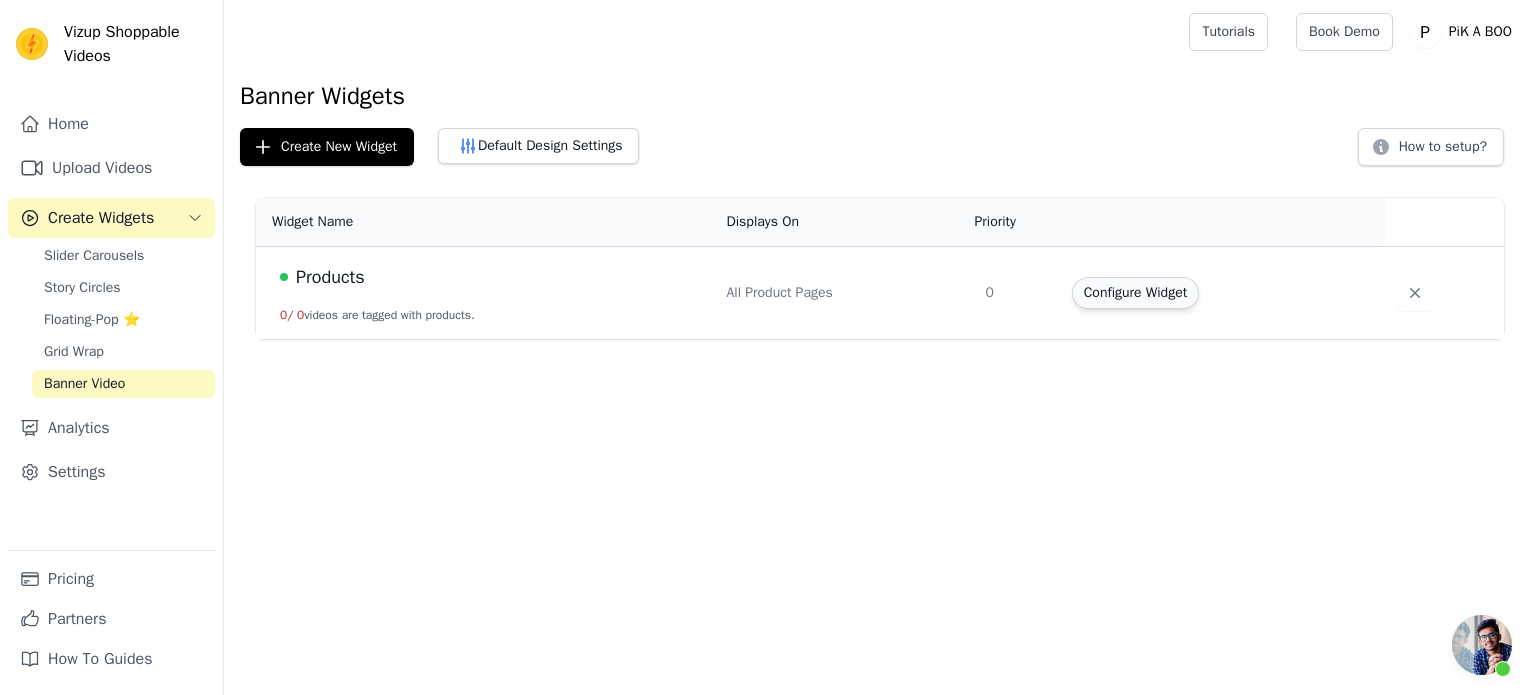 click on "Configure Widget" at bounding box center (1135, 293) 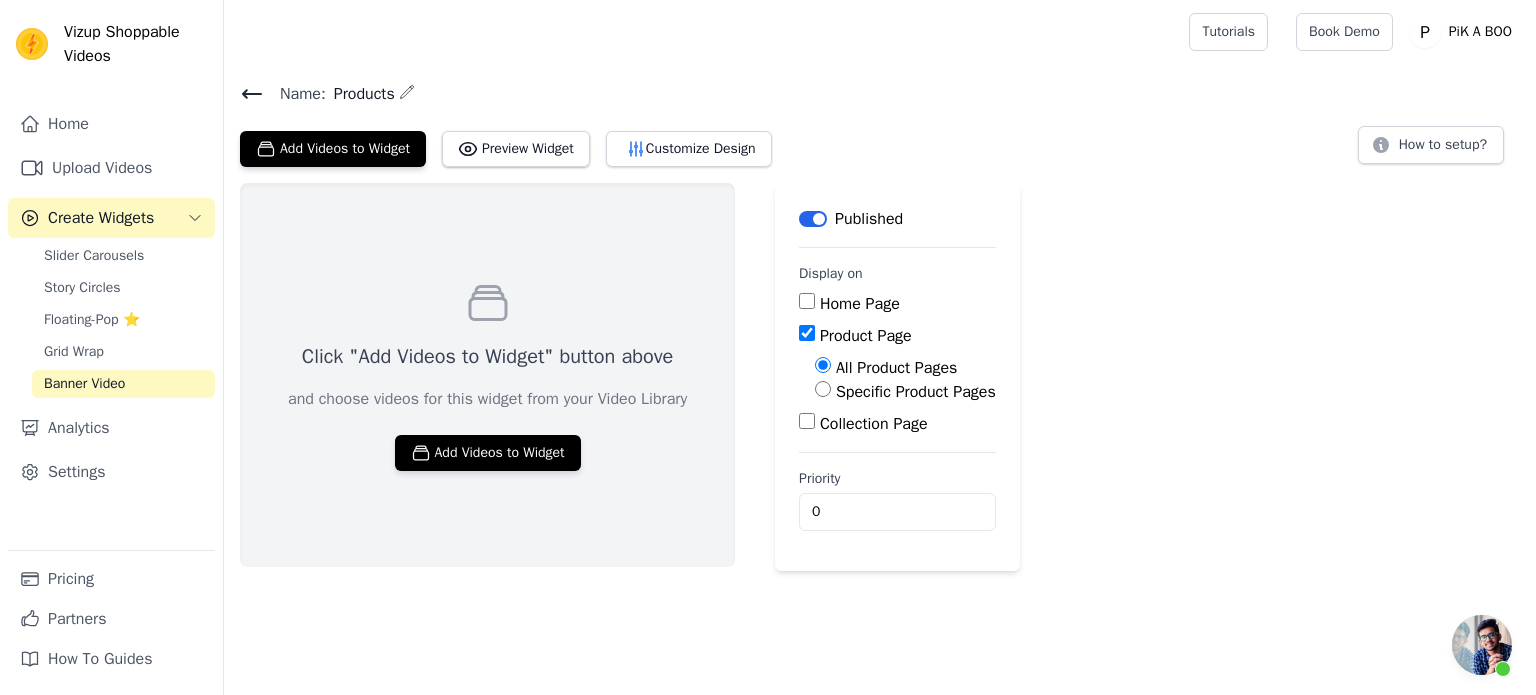 click on "Click "Add Videos to Widget" button above   and choose videos for this widget from your Video Library
Add Videos to Widget   Label     Published     Display on     Home Page     Product Page     All Product Pages     Specific Product Pages       Collection Page       Priority   0" at bounding box center (880, 377) 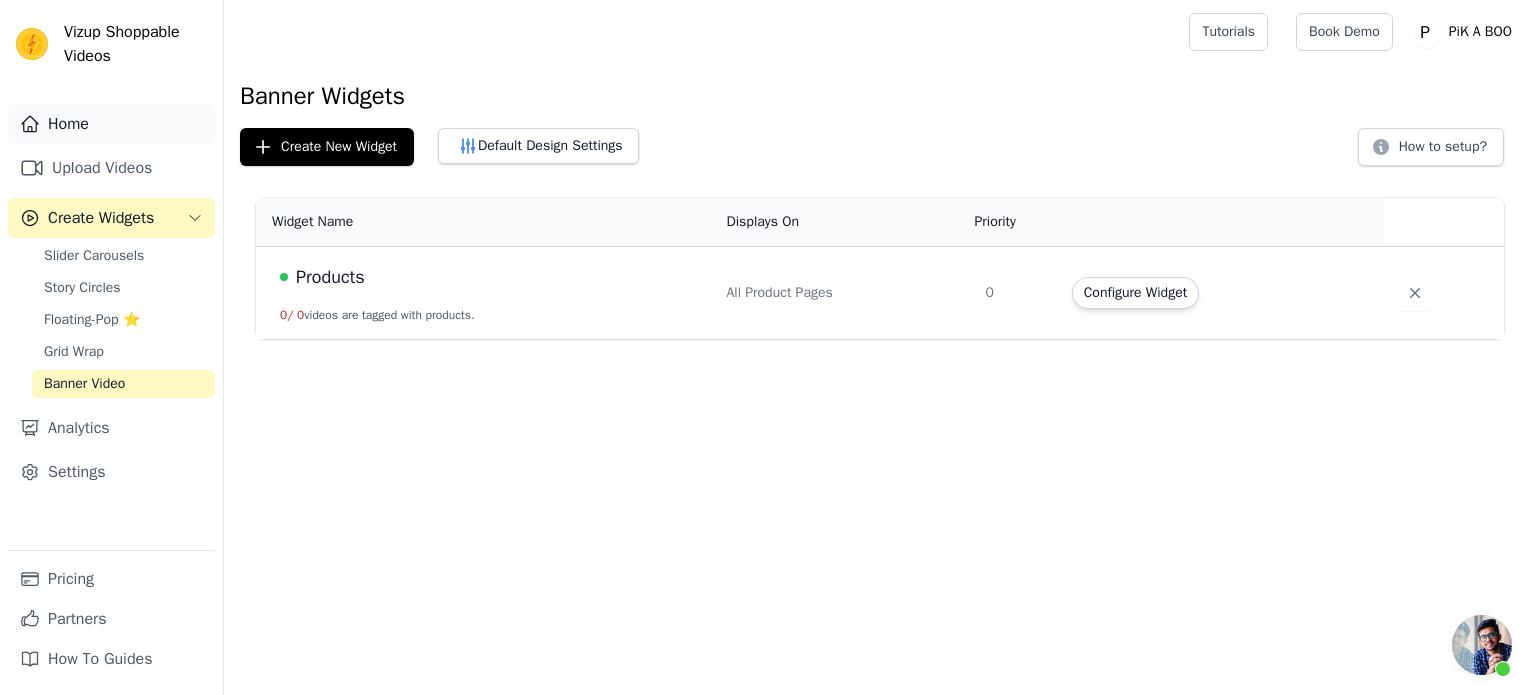 drag, startPoint x: 30, startPoint y: 120, endPoint x: 48, endPoint y: 124, distance: 18.439089 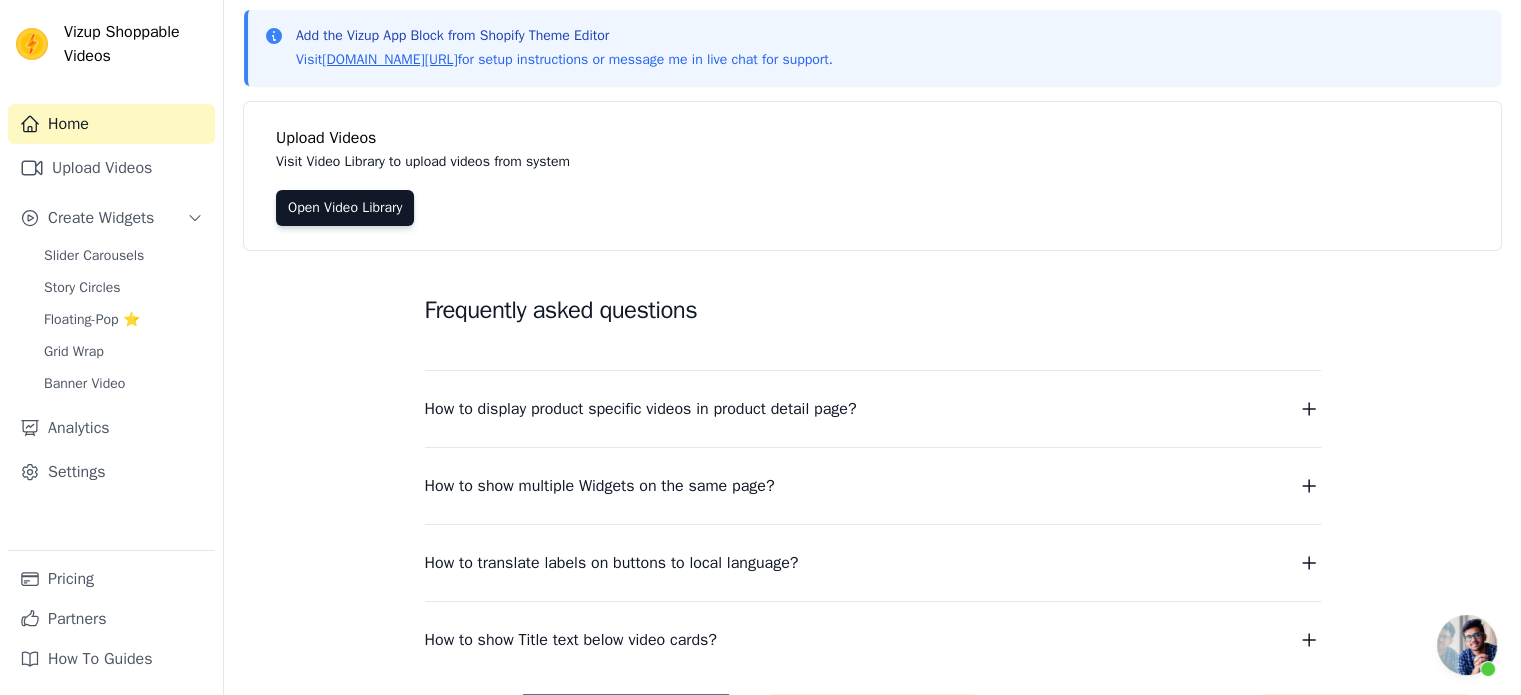 scroll, scrollTop: 256, scrollLeft: 0, axis: vertical 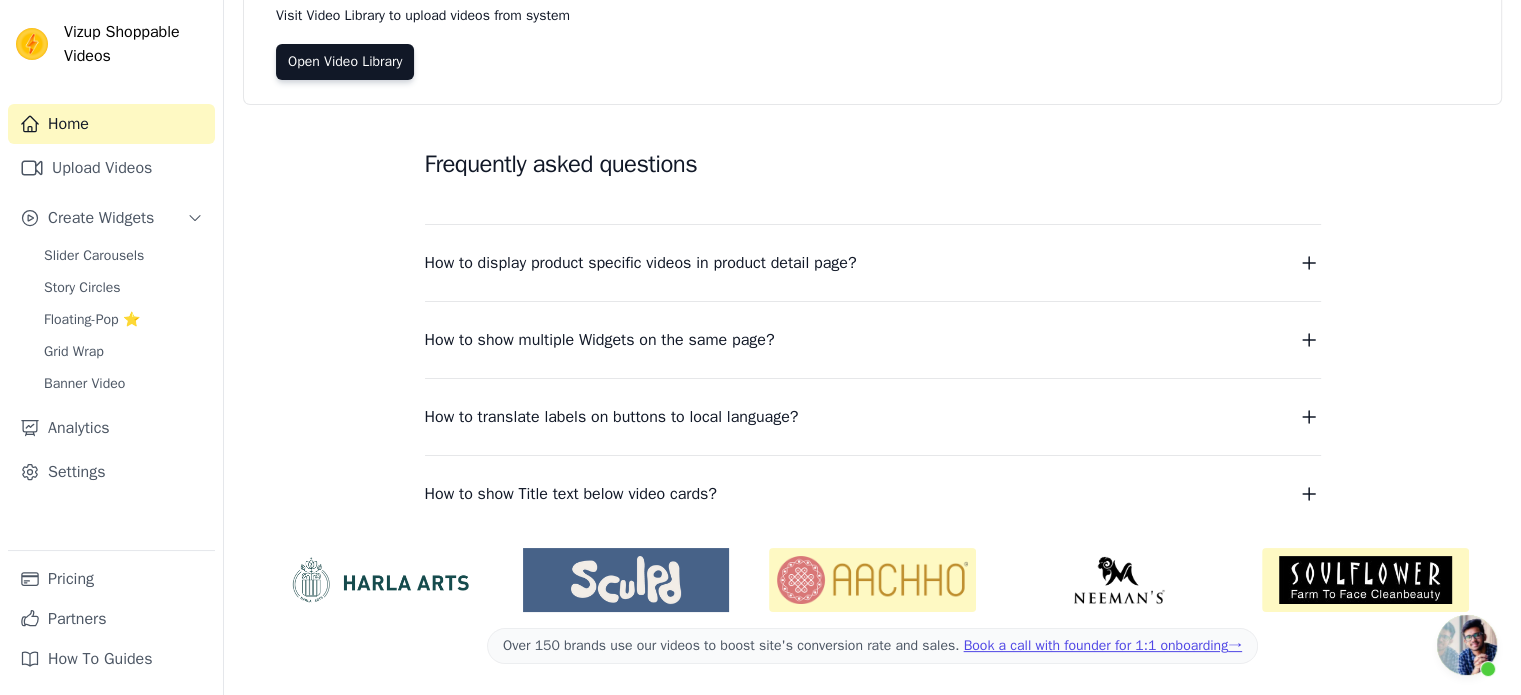 click on "How to display product specific videos in product detail page?" at bounding box center (873, 263) 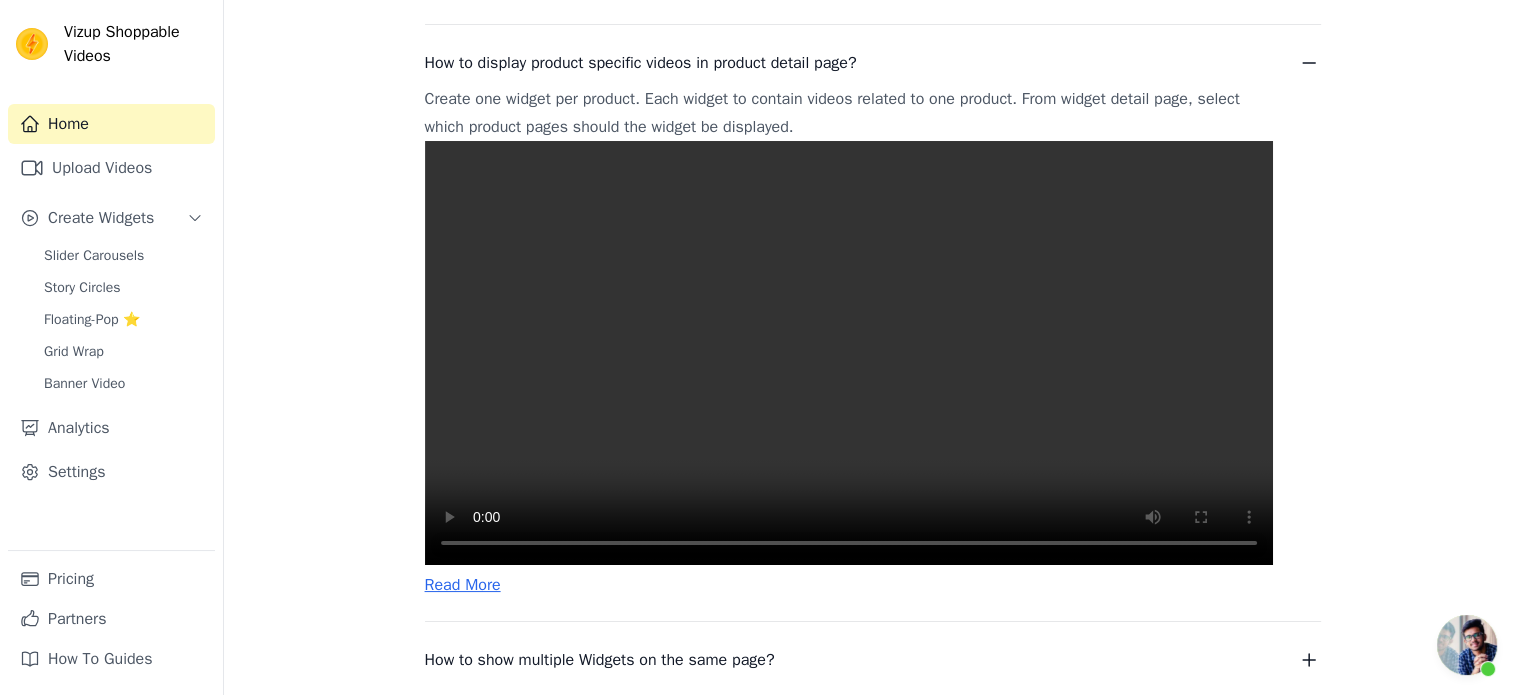 click at bounding box center (849, 353) 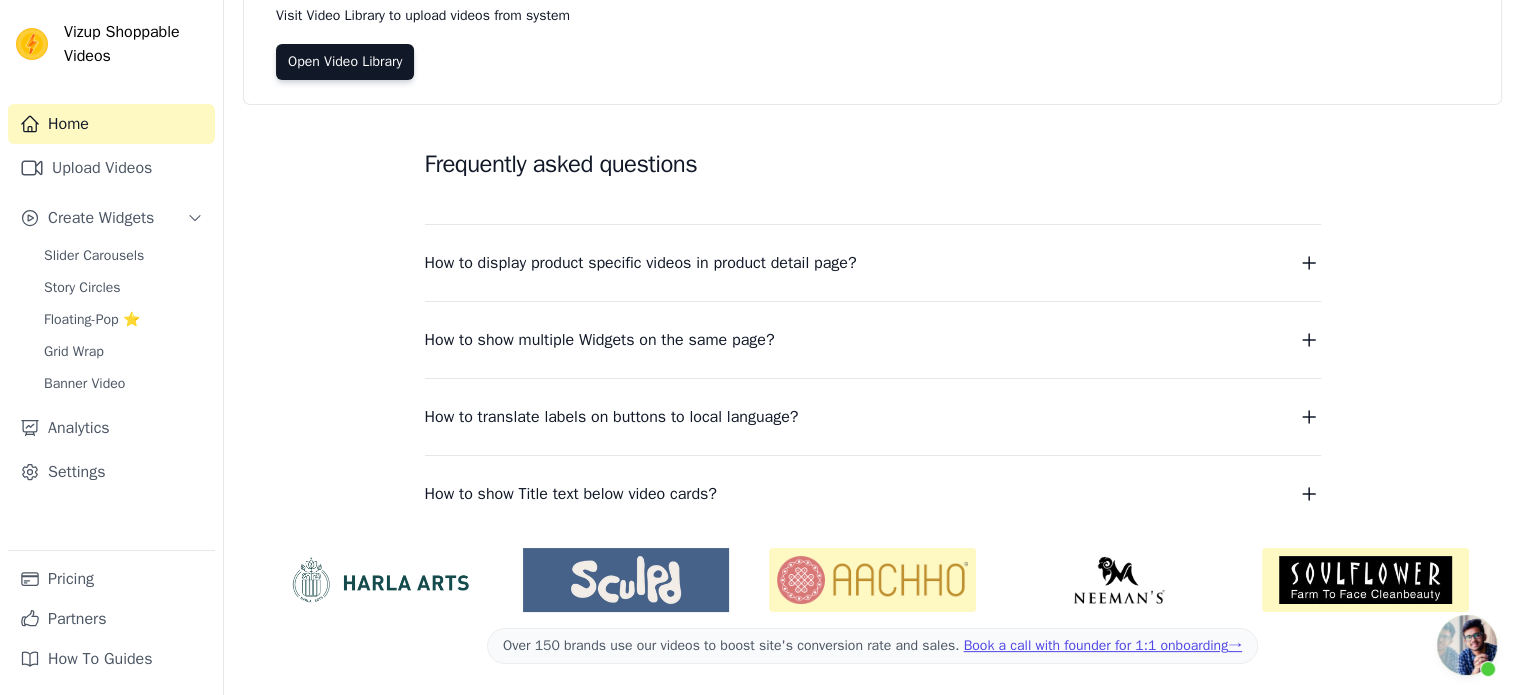 scroll, scrollTop: 156, scrollLeft: 0, axis: vertical 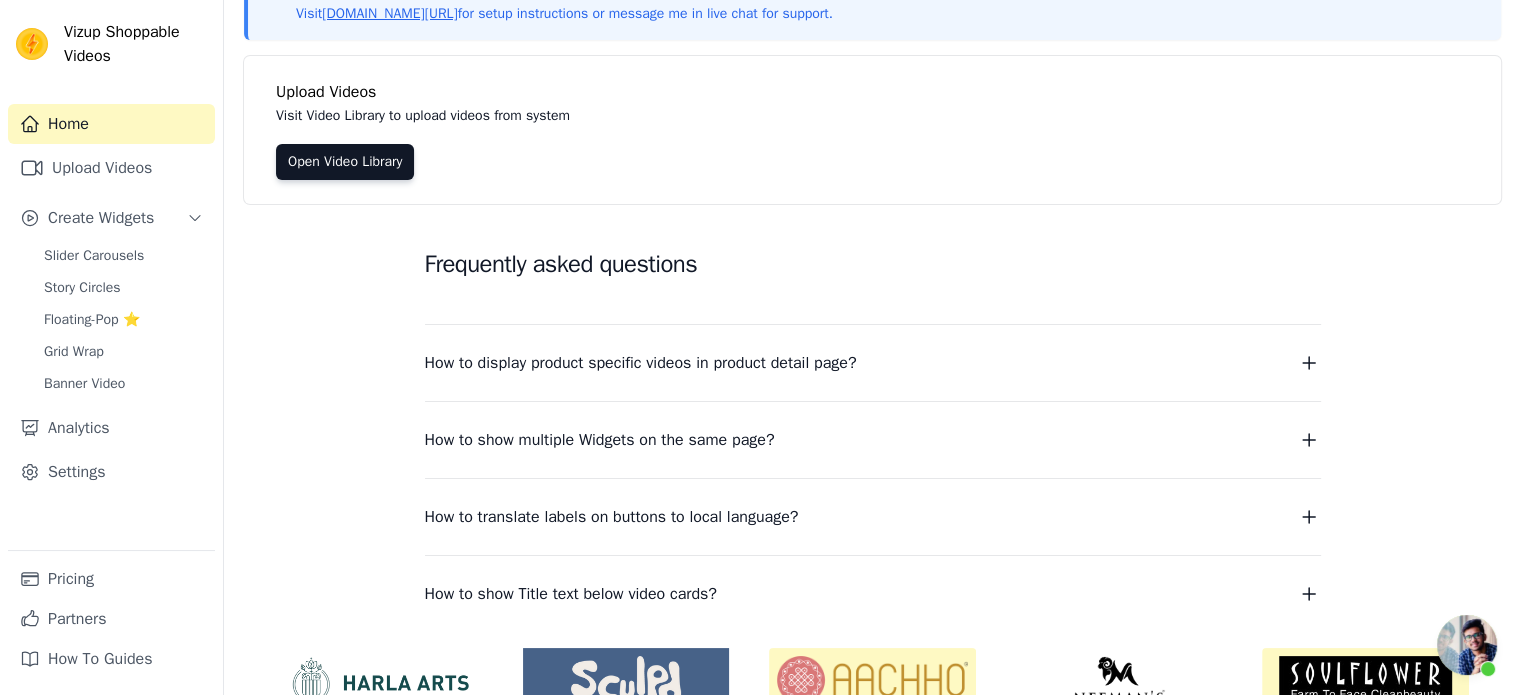 click on "How to display product specific videos in product detail page?" at bounding box center (641, 363) 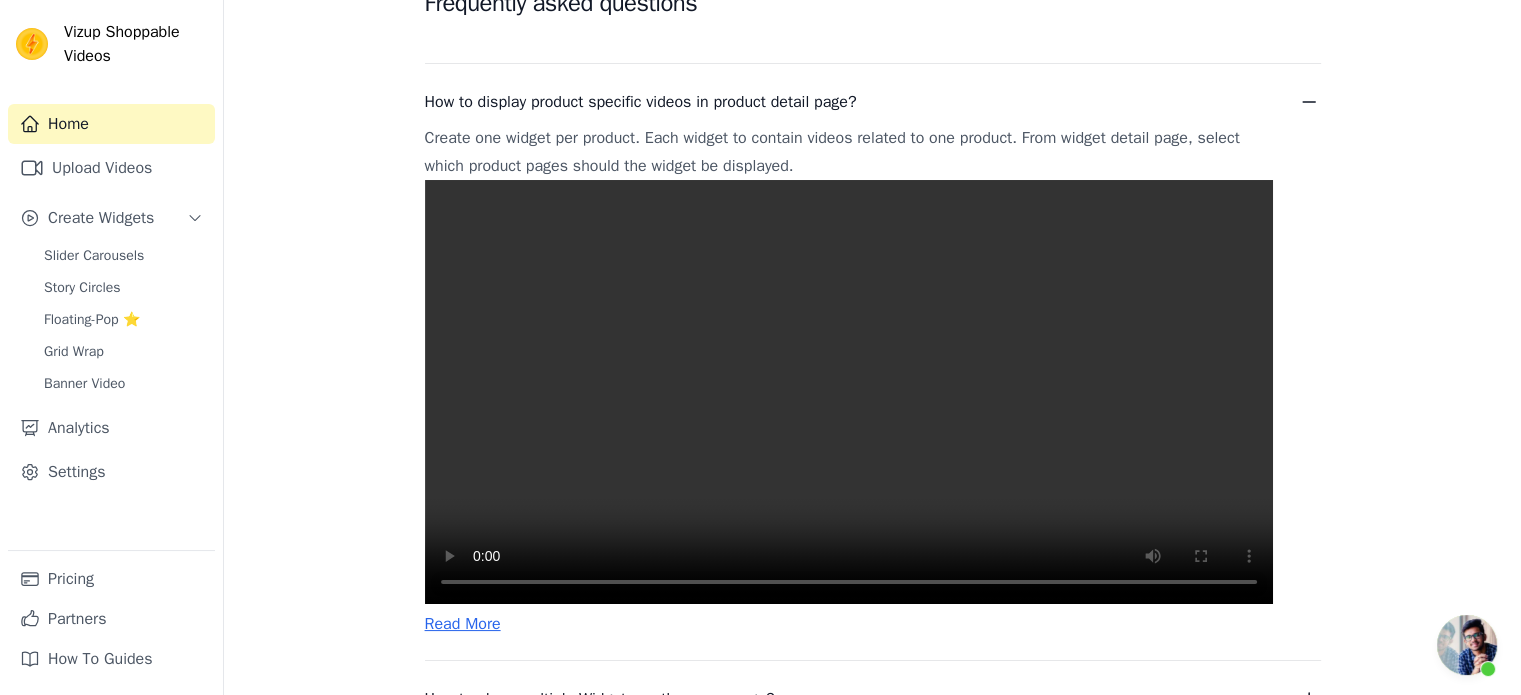 scroll, scrollTop: 456, scrollLeft: 0, axis: vertical 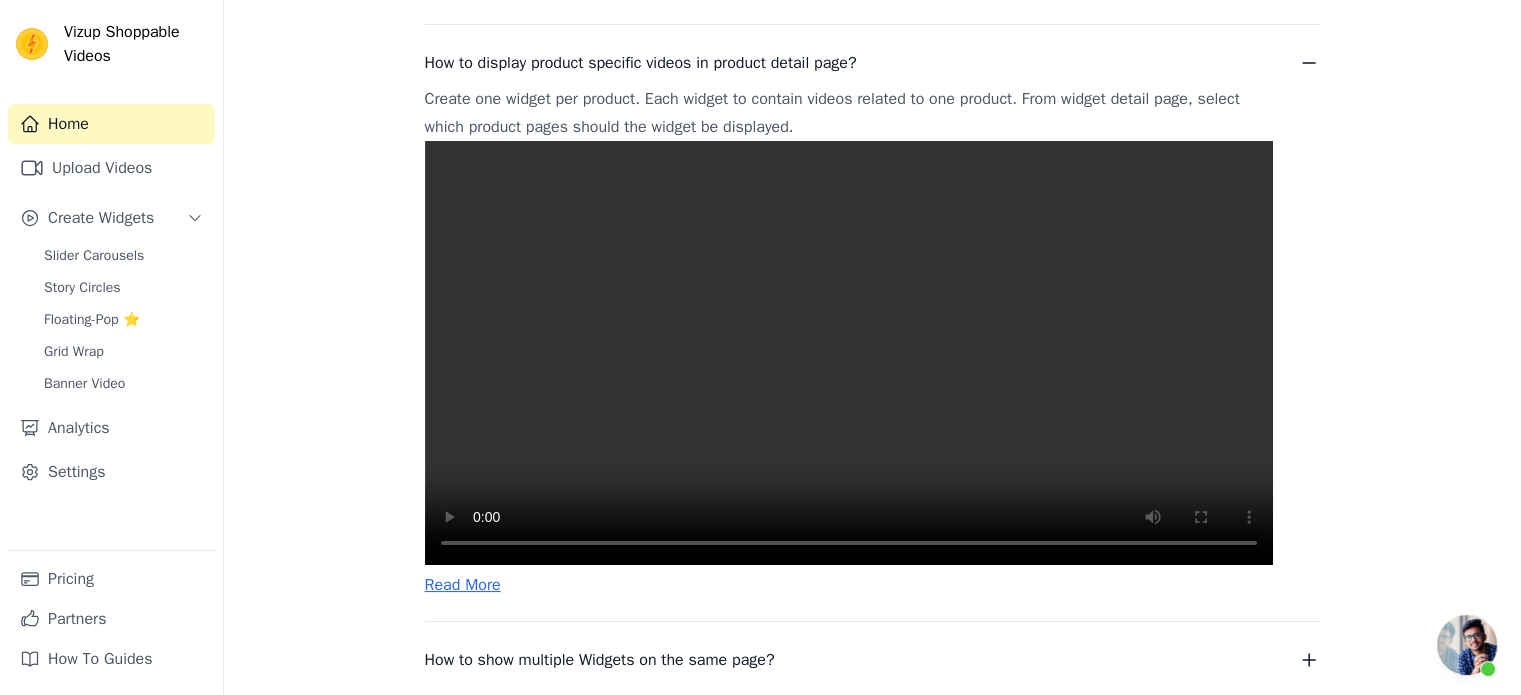 click on "Frequently asked questions   How to display product specific videos in product detail page?       Create one widget per product. Each widget to contain videos related to one product. From widget detail page, select which product pages should the widget be displayed.
Read More   How to show multiple Widgets on the same page?       In the input text box,  Widget Name (optional)  enter the name of the widget you want to show.   Read More   How to translate labels on buttons to local language?       To translate labels on button, visit Settings page   Read More   How to show Title text below video cards?       To tag your videos with a title and caption, Click on the link provided below.
Read More" at bounding box center [872, 386] 